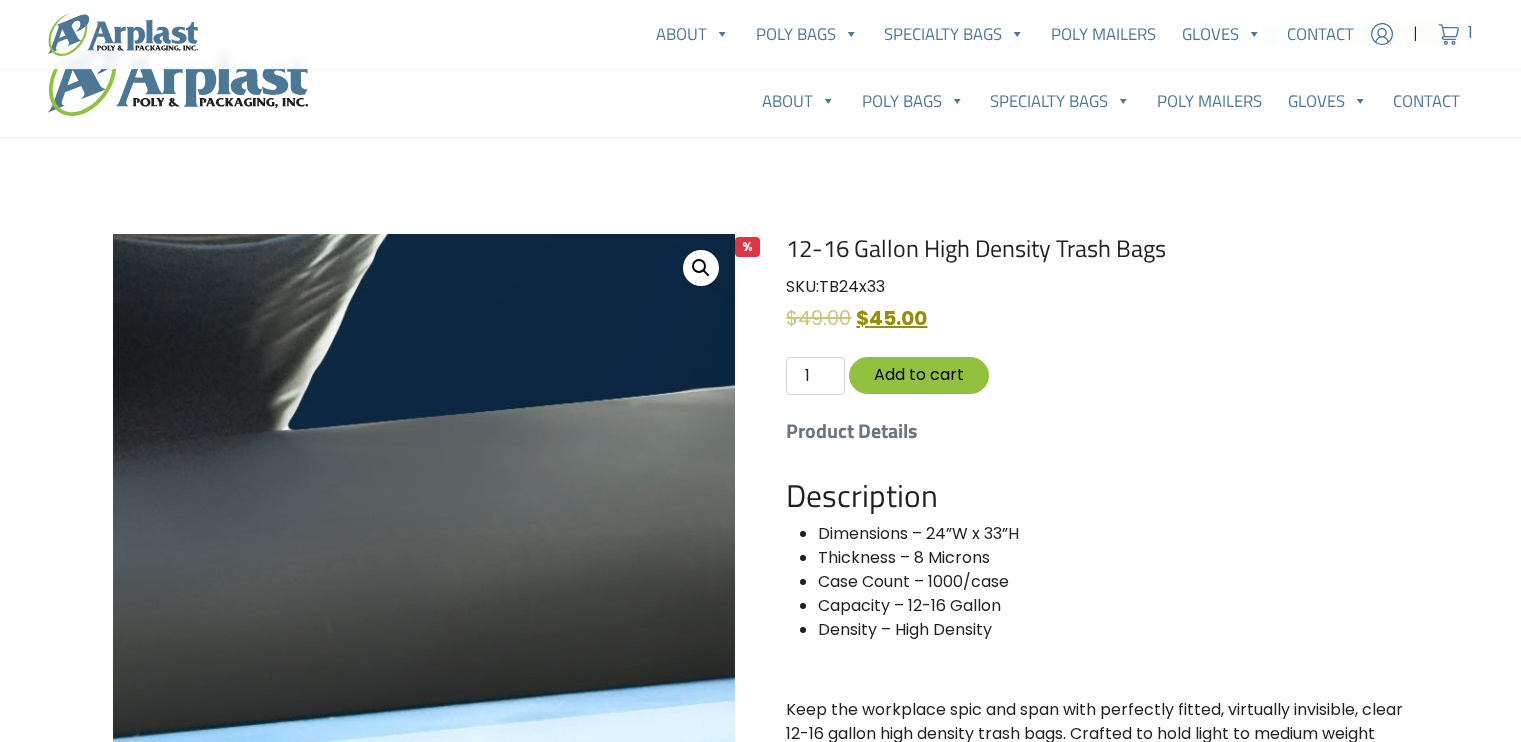scroll, scrollTop: 422, scrollLeft: 0, axis: vertical 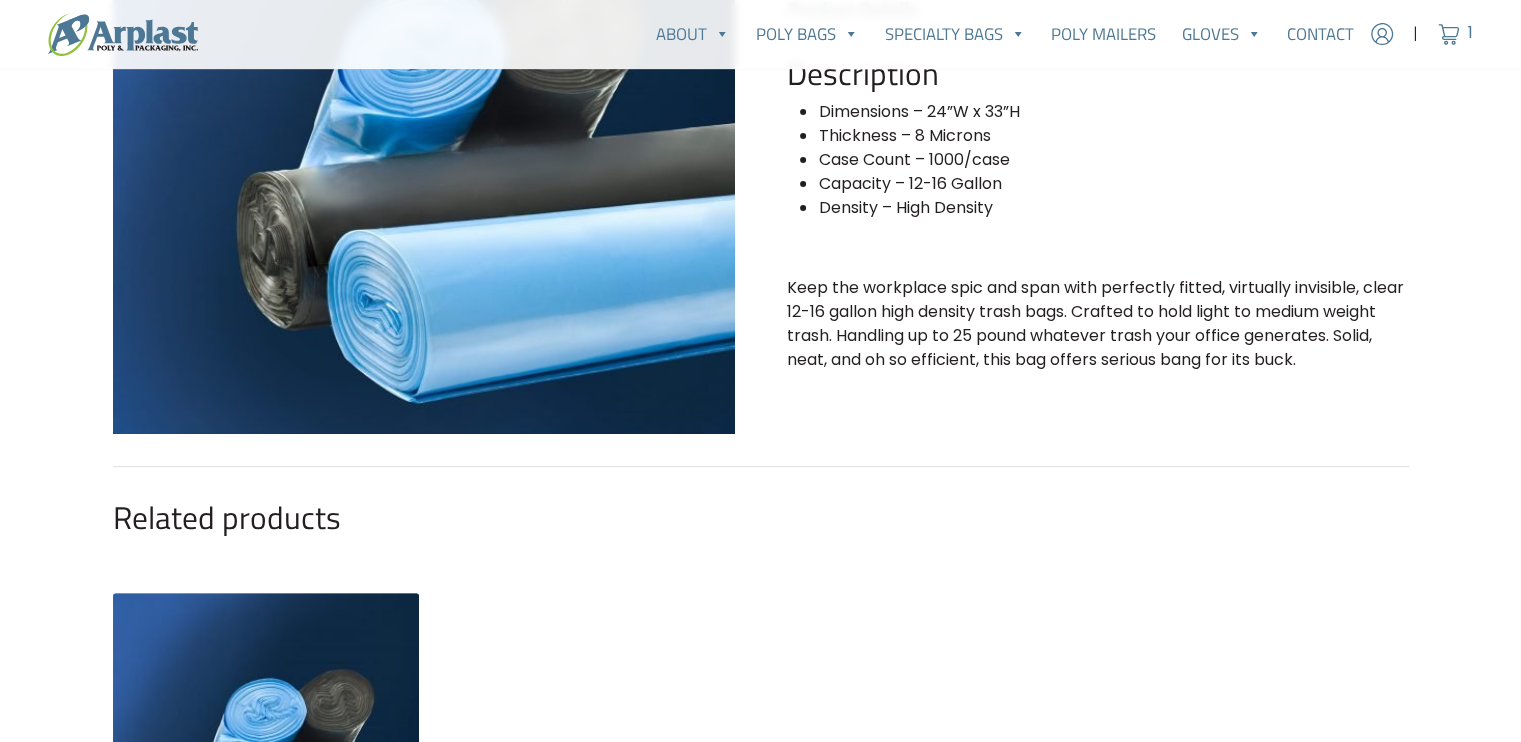 click at bounding box center [123, 34] 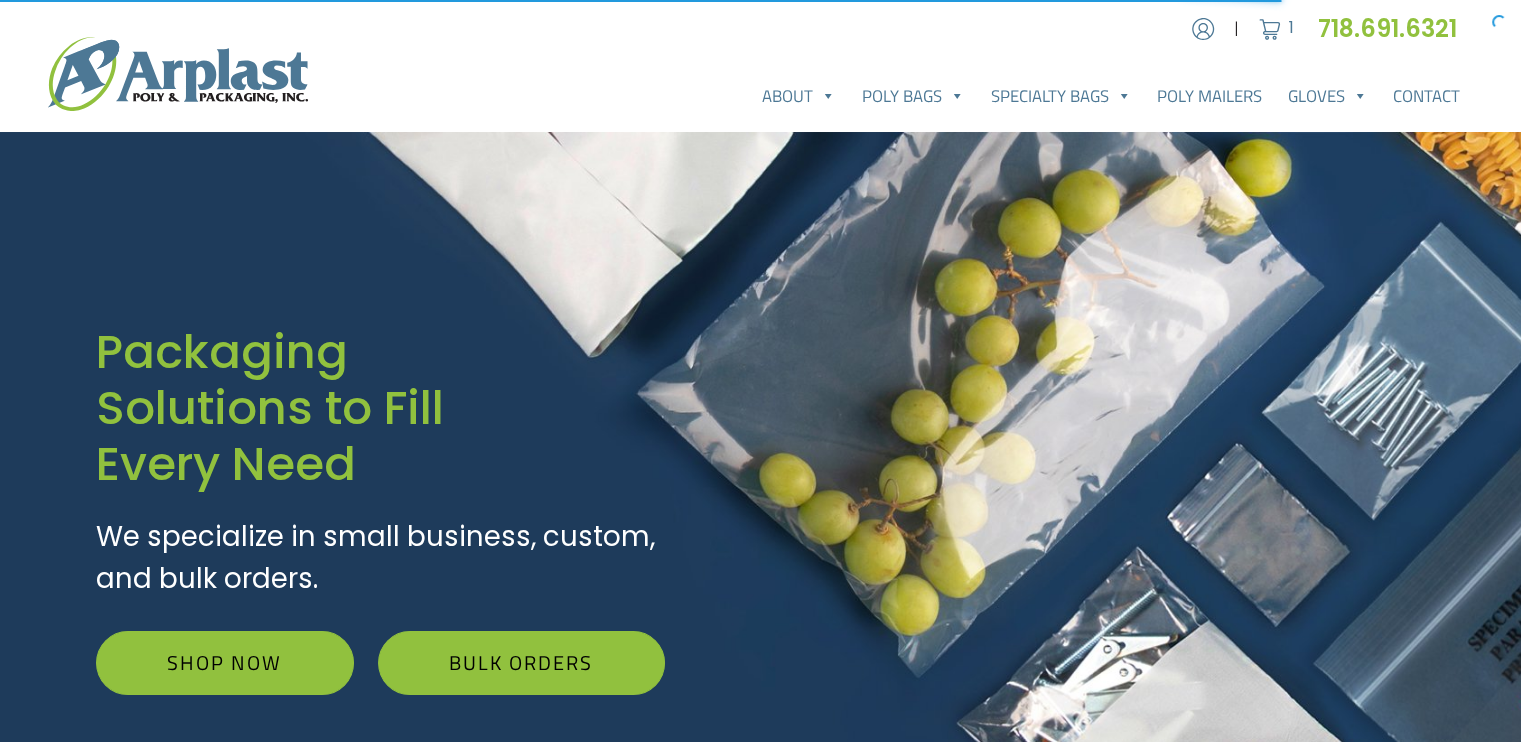 scroll, scrollTop: 99, scrollLeft: 0, axis: vertical 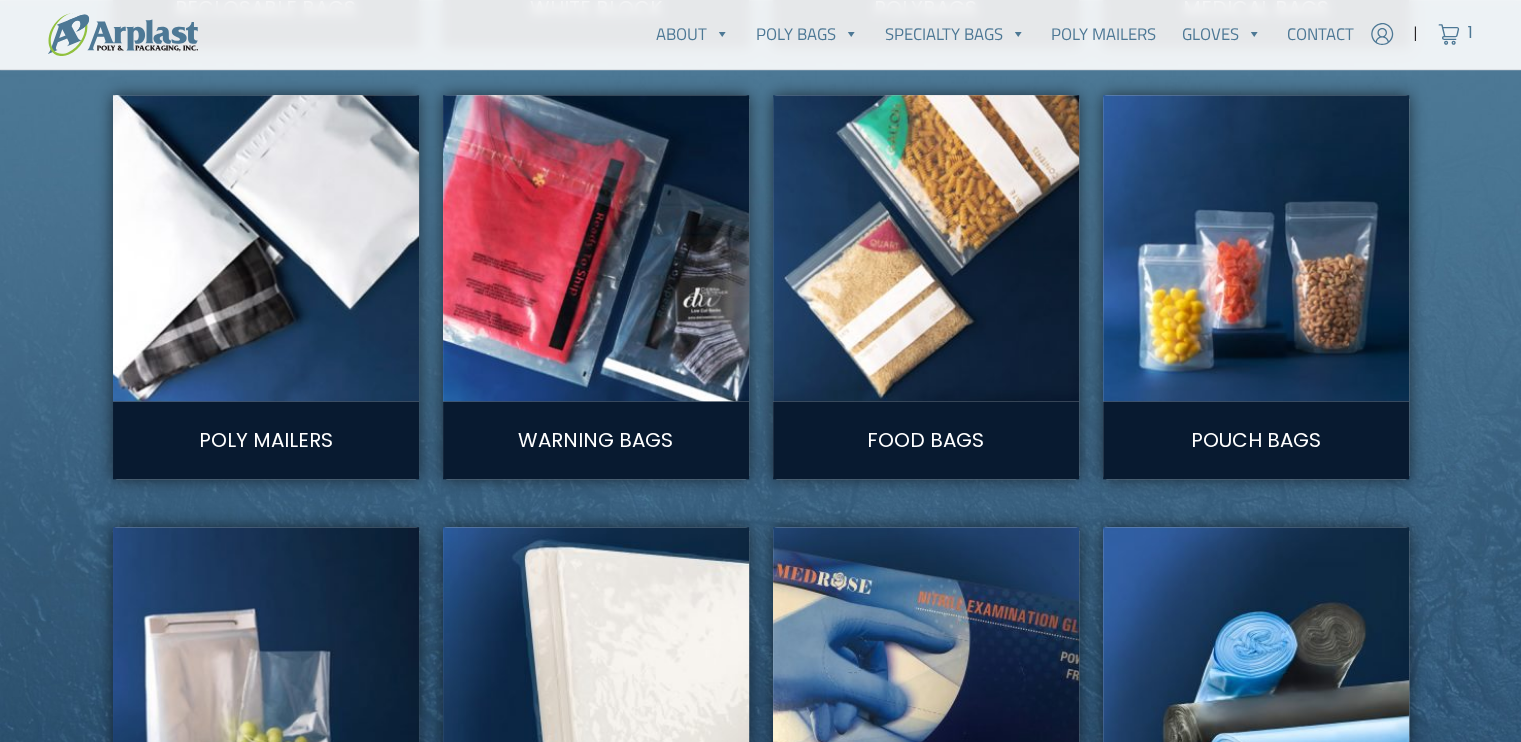 click on "Poly Mailers" at bounding box center [266, 440] 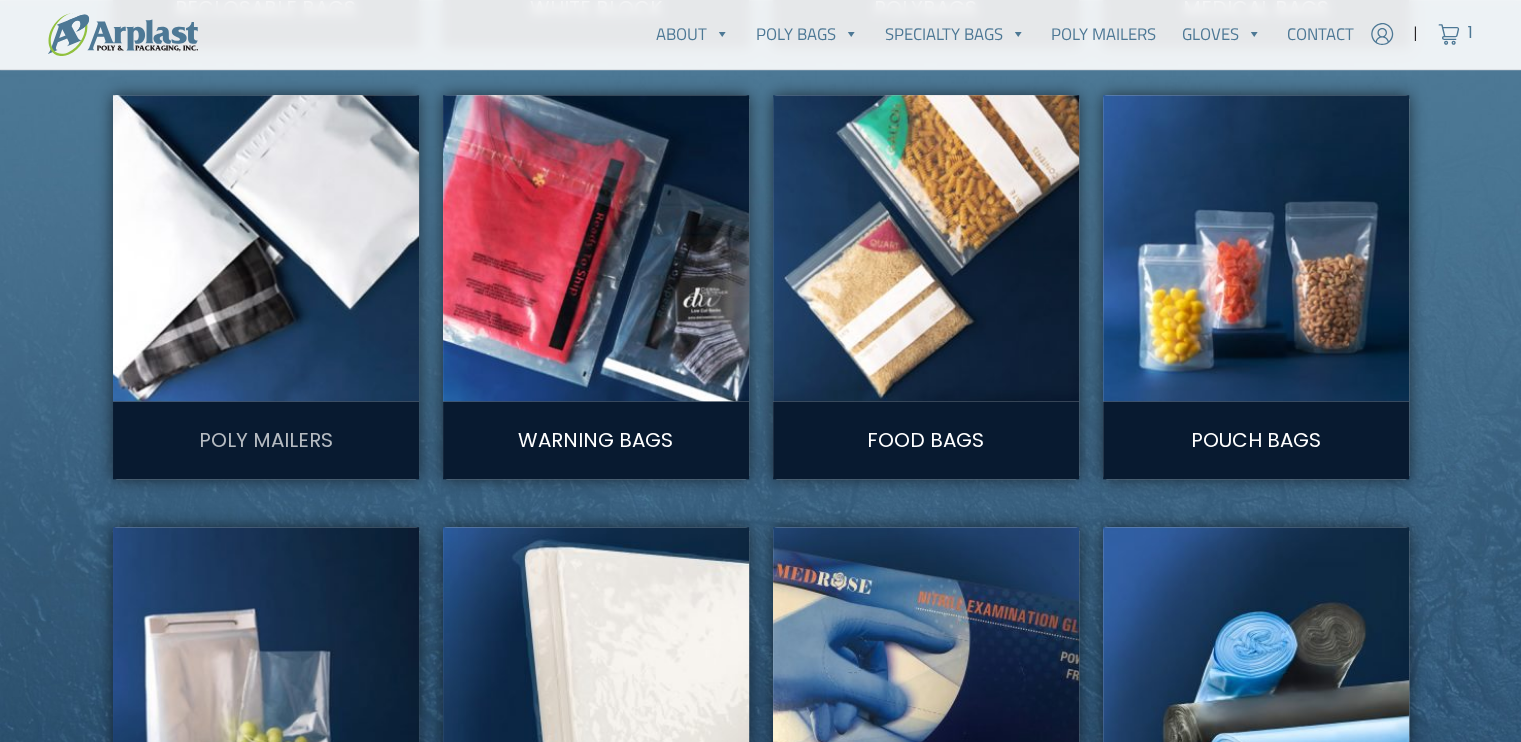 click on "Poly Mailers" at bounding box center (266, 440) 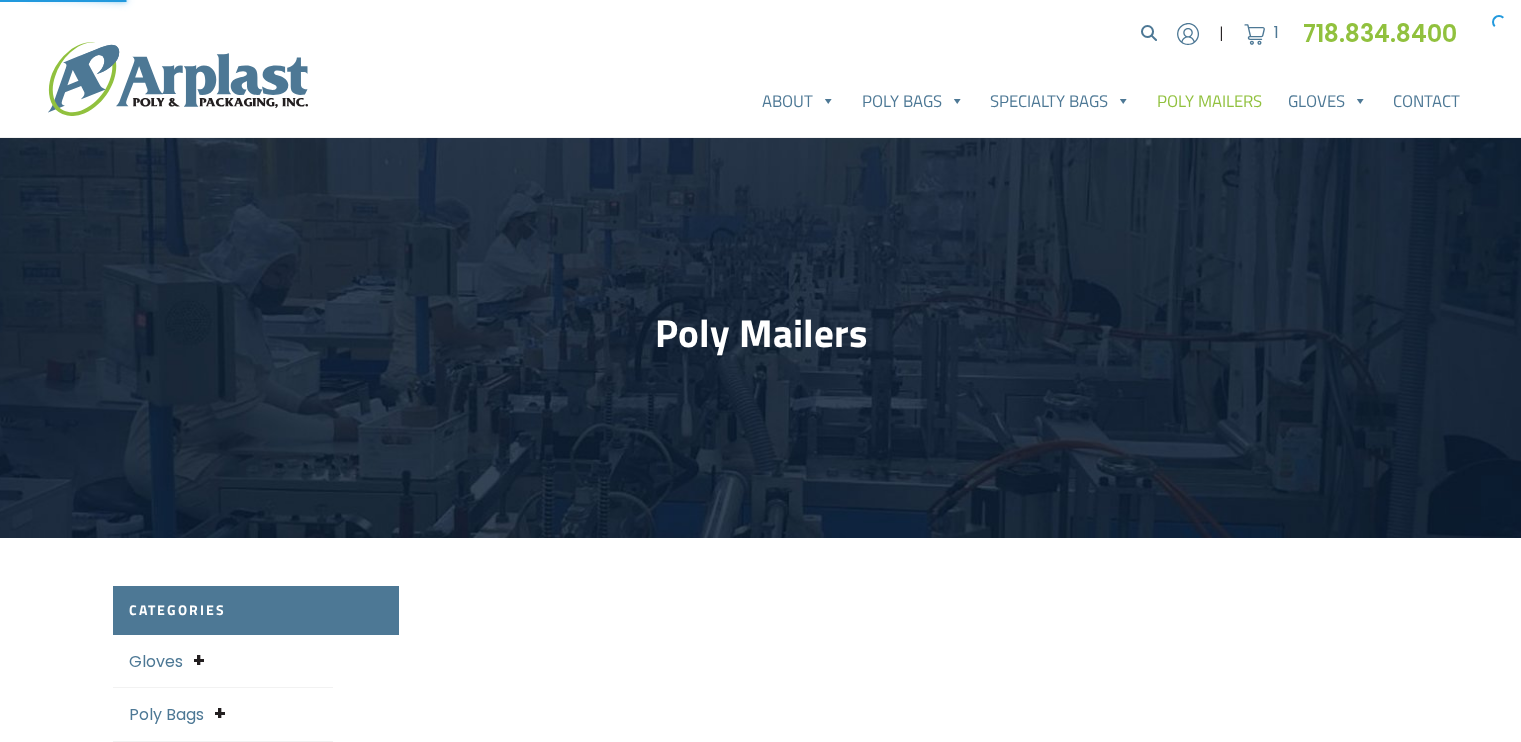 scroll, scrollTop: 0, scrollLeft: 0, axis: both 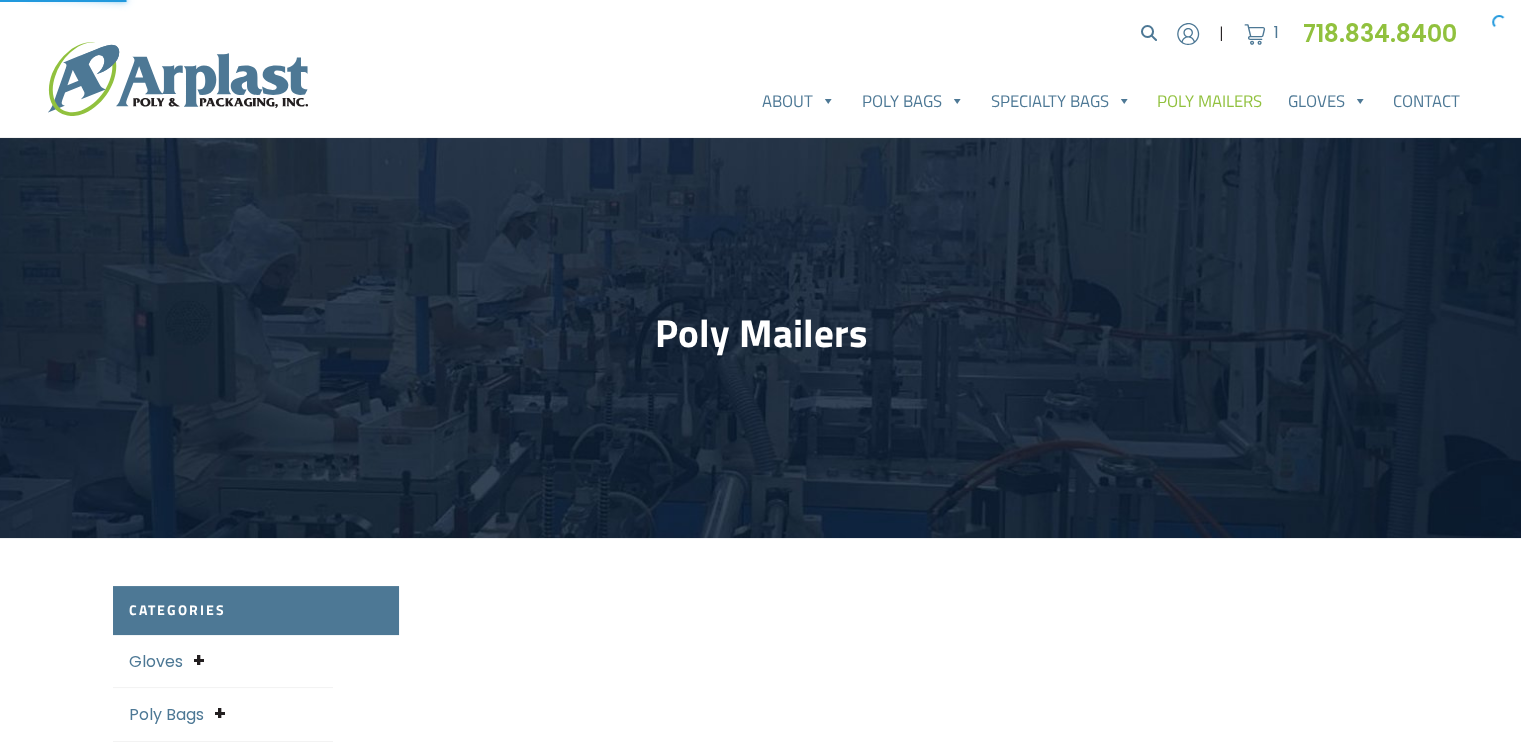 select on "25" 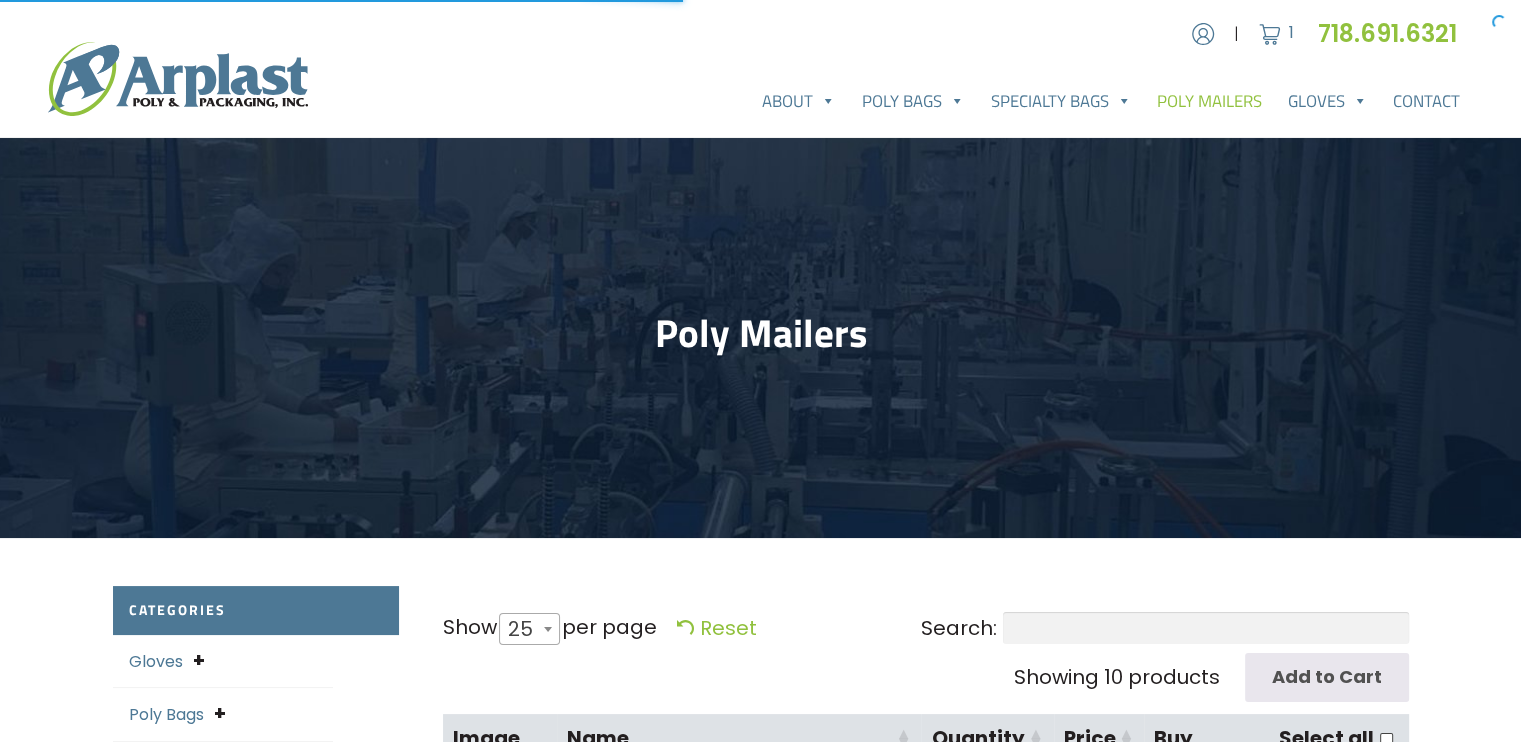 scroll, scrollTop: 0, scrollLeft: 0, axis: both 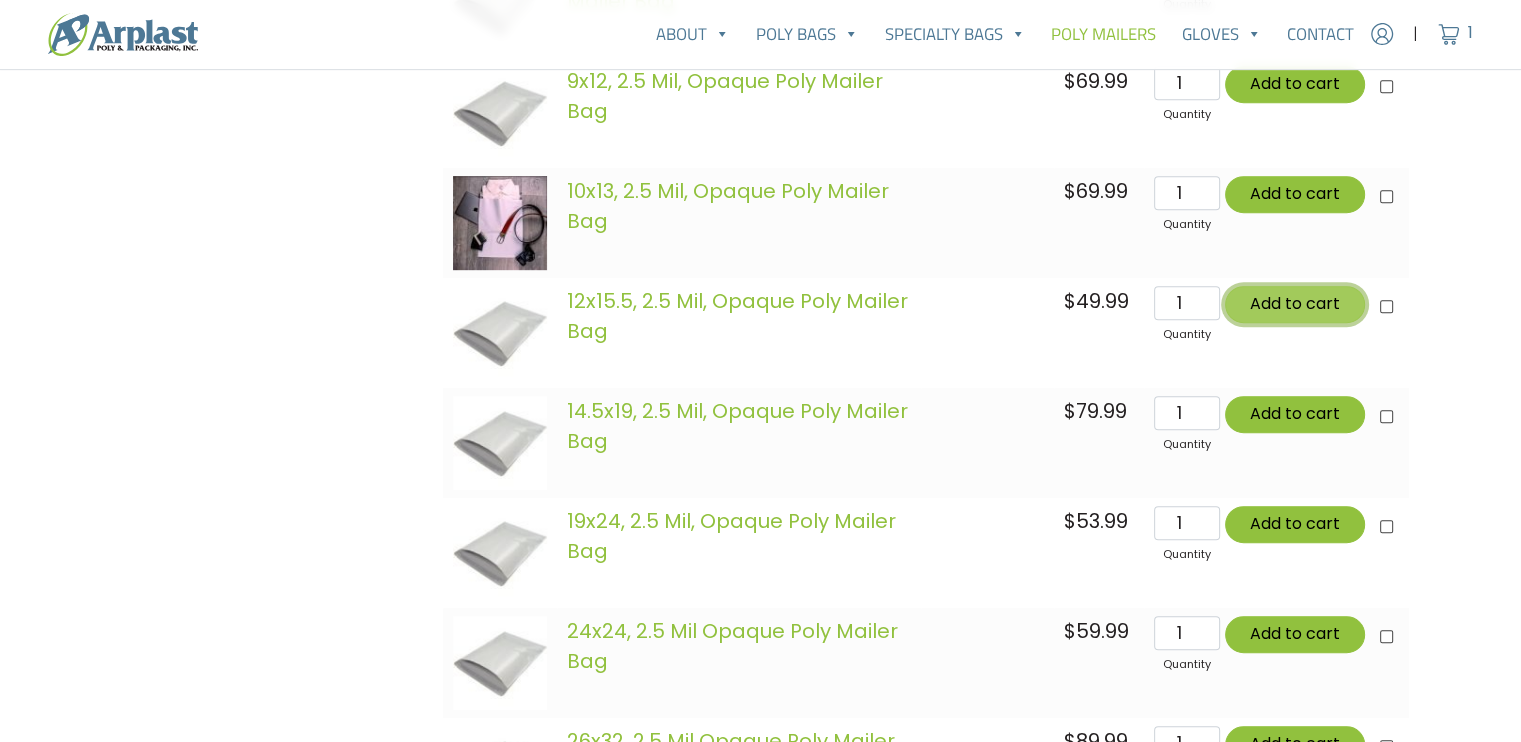 click on "Add to cart" 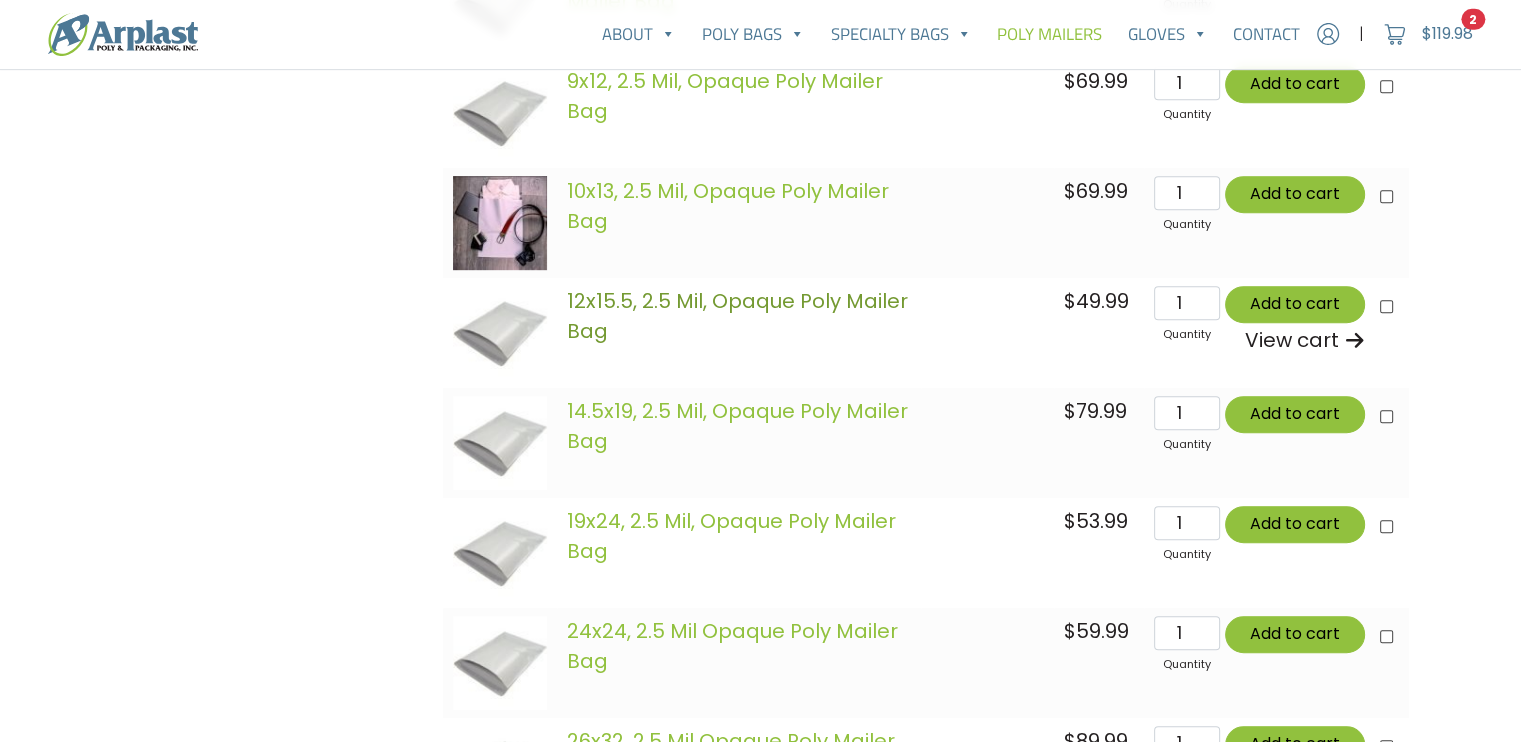 click on "12x15.5, 2.5 Mil, Opaque Poly Mailer Bag" 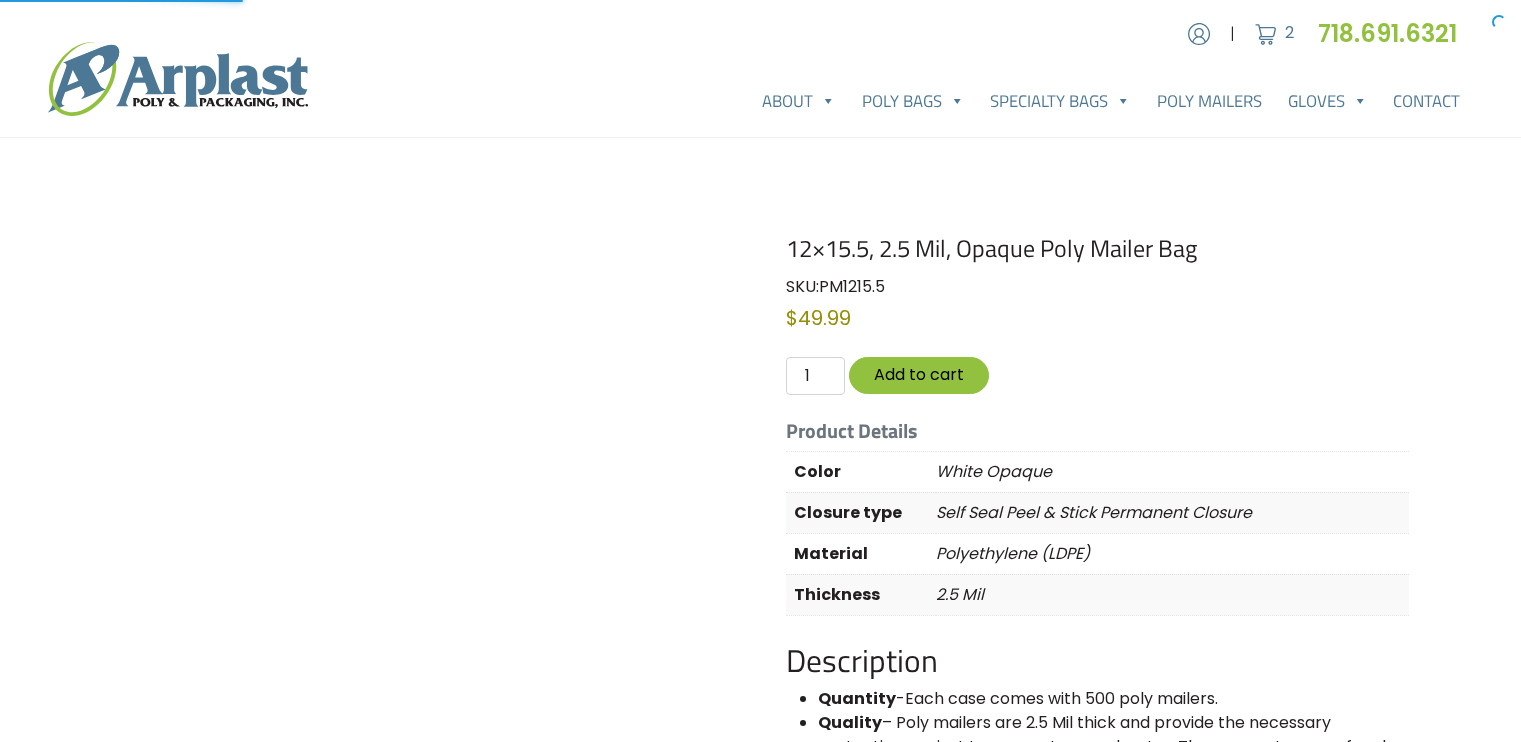 scroll, scrollTop: 0, scrollLeft: 0, axis: both 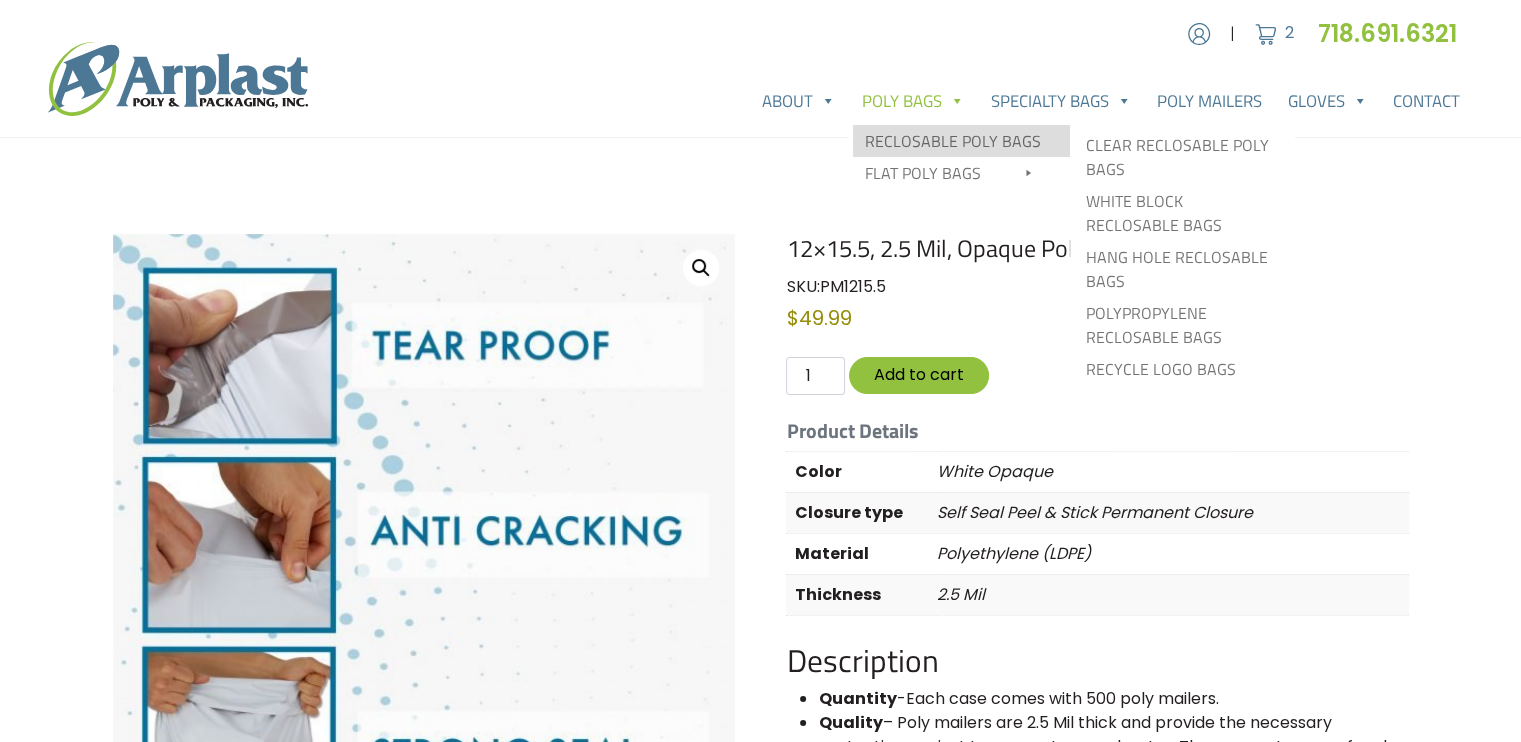 click on "Reclosable Poly  Bags" at bounding box center (961, 141) 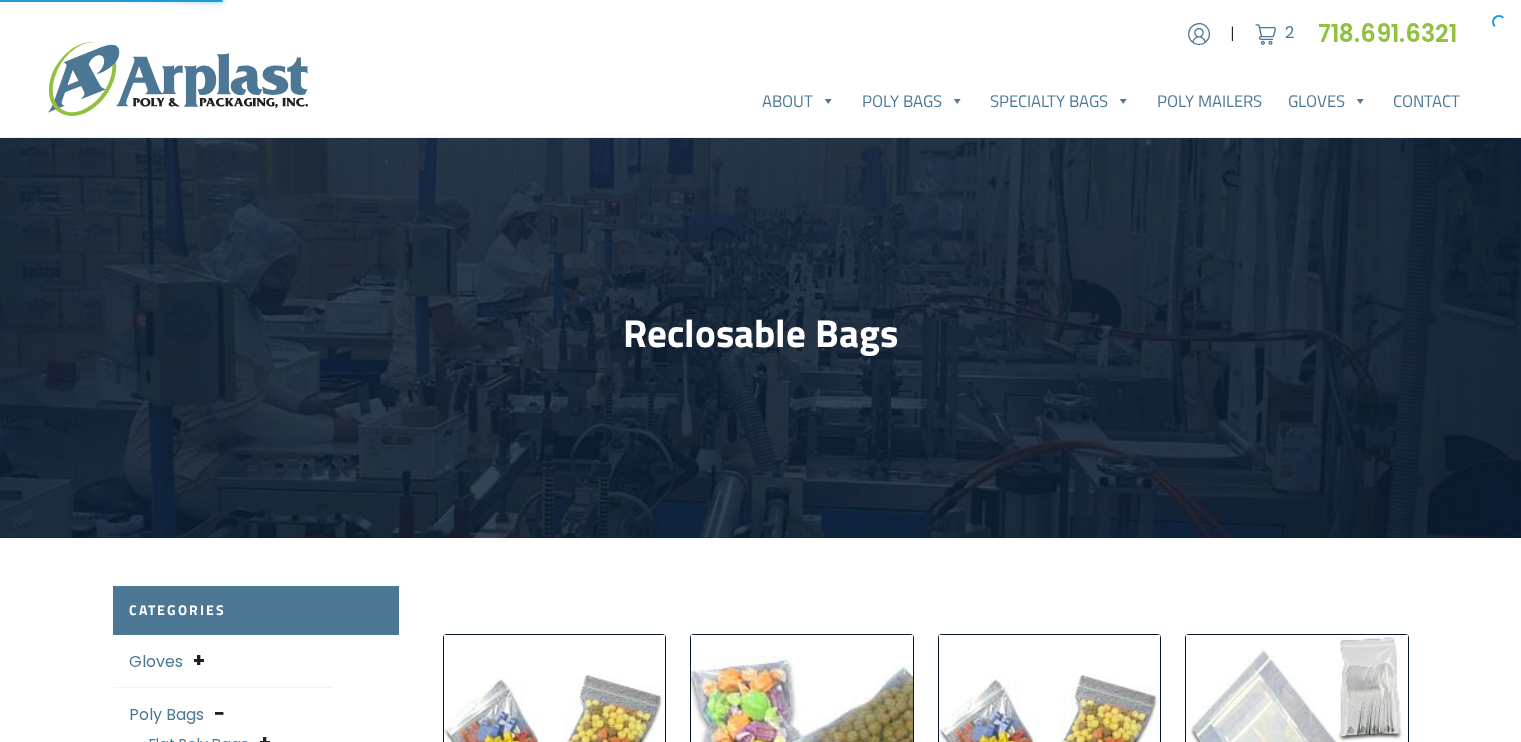 scroll, scrollTop: 0, scrollLeft: 0, axis: both 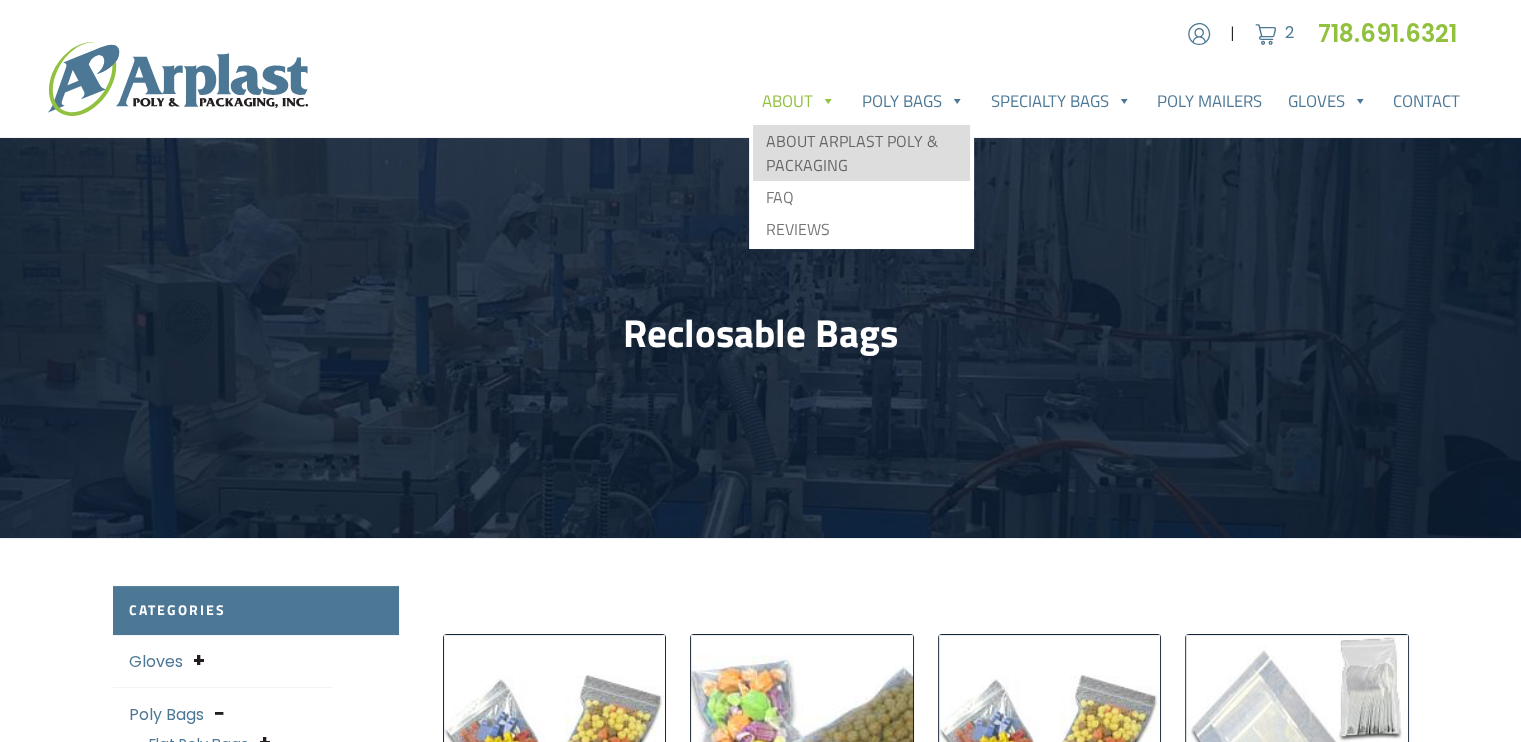 click on "About Arplast Poly & Packaging" at bounding box center [861, 153] 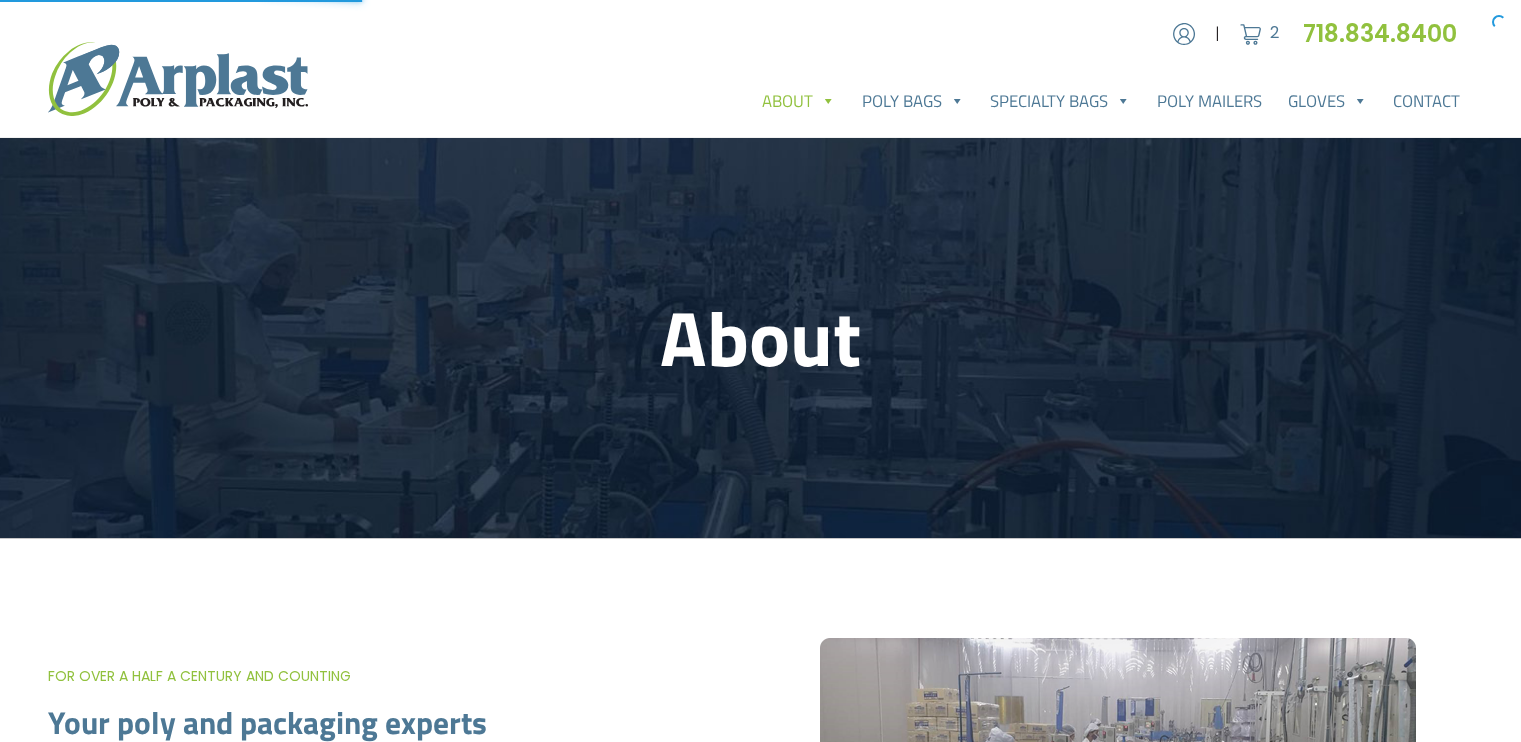scroll, scrollTop: 0, scrollLeft: 0, axis: both 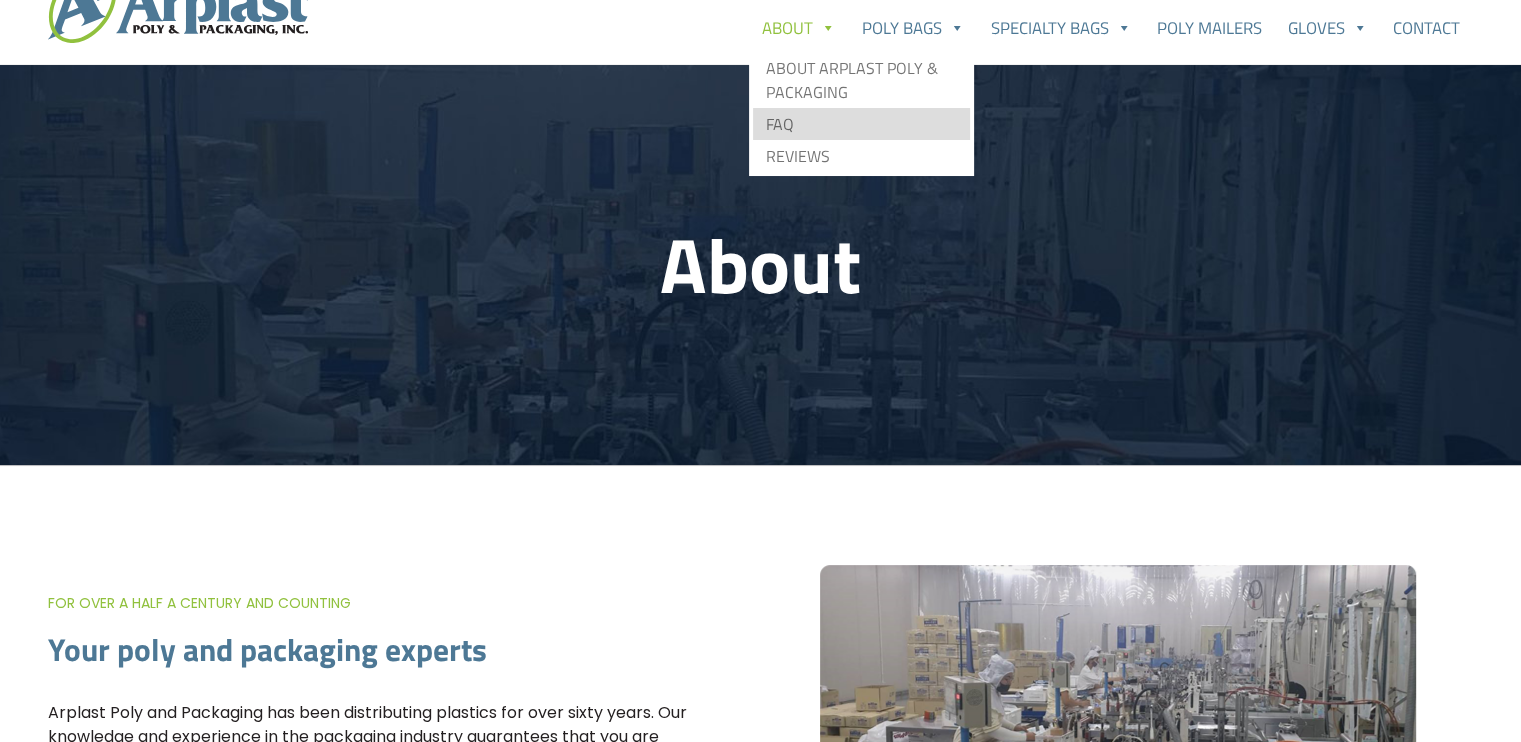 click on "FAQ" at bounding box center (861, 124) 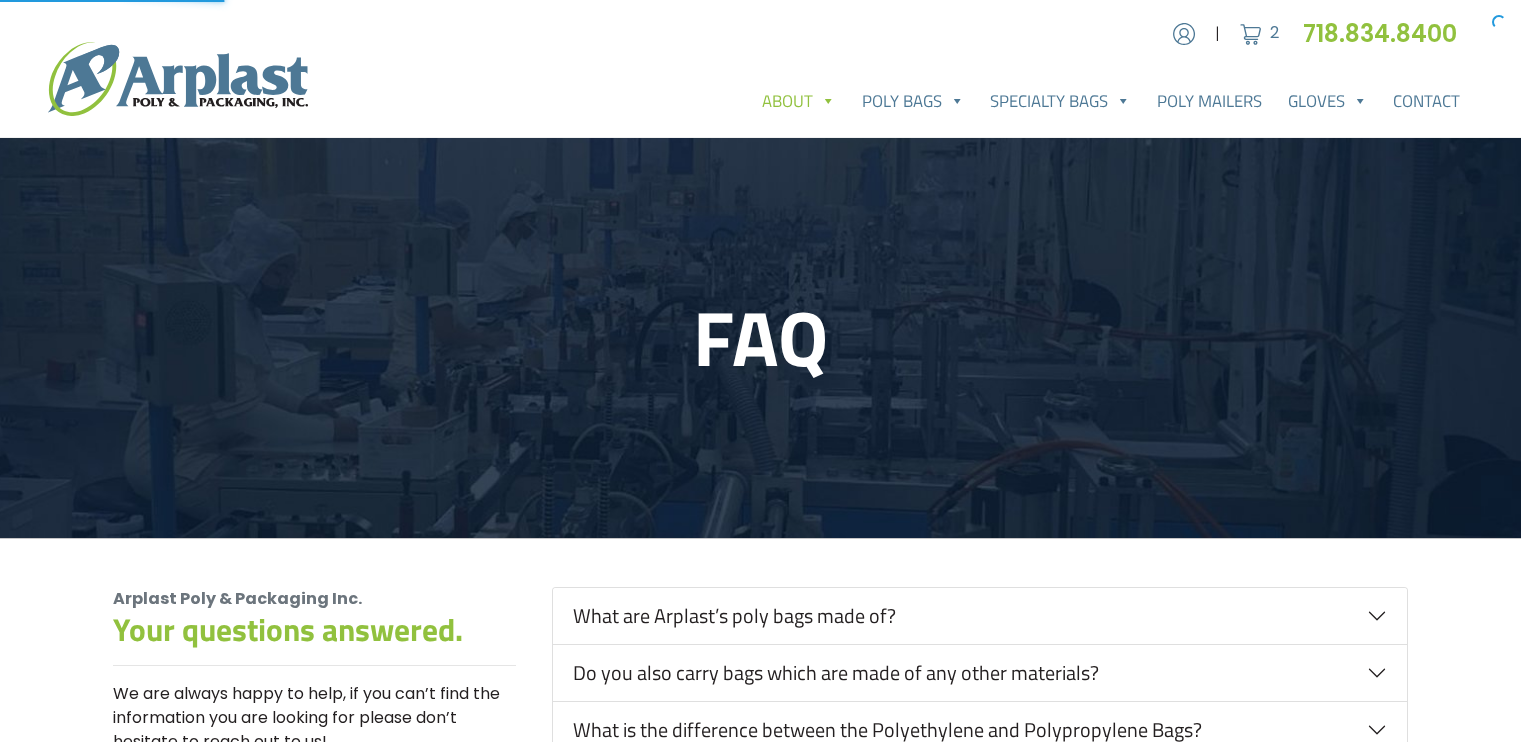 scroll, scrollTop: 0, scrollLeft: 0, axis: both 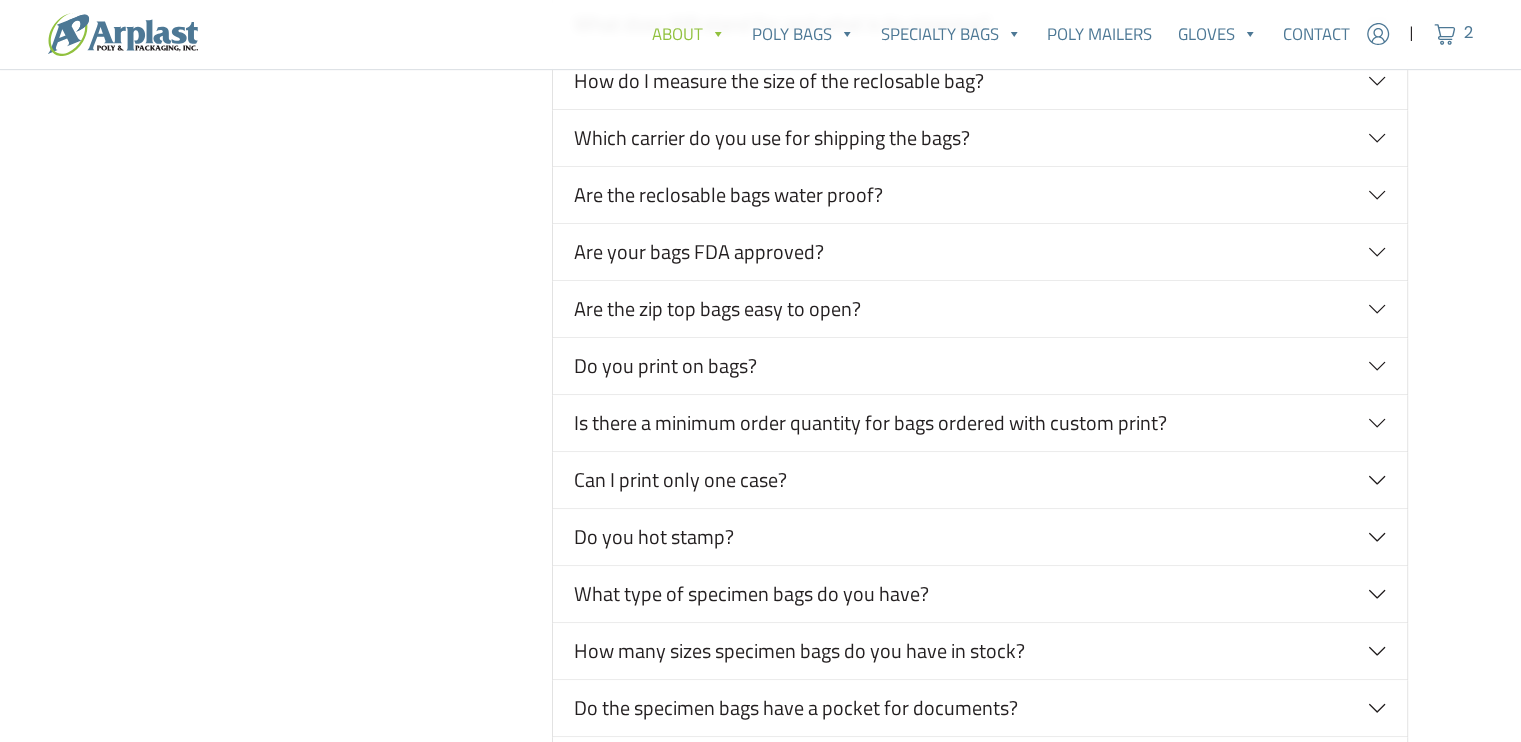 click on "Are the zip top bags easy to open?" at bounding box center (980, 309) 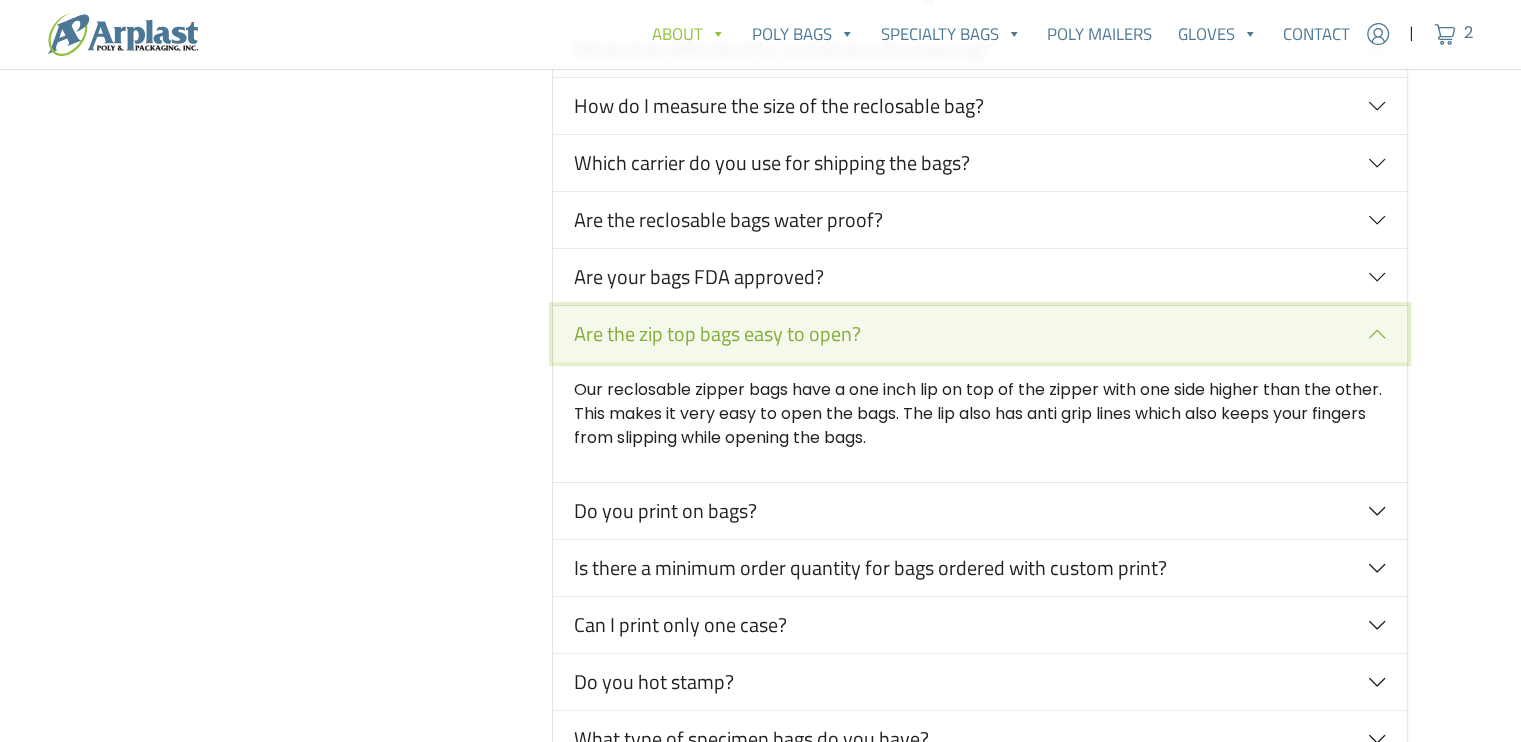 scroll, scrollTop: 889, scrollLeft: 0, axis: vertical 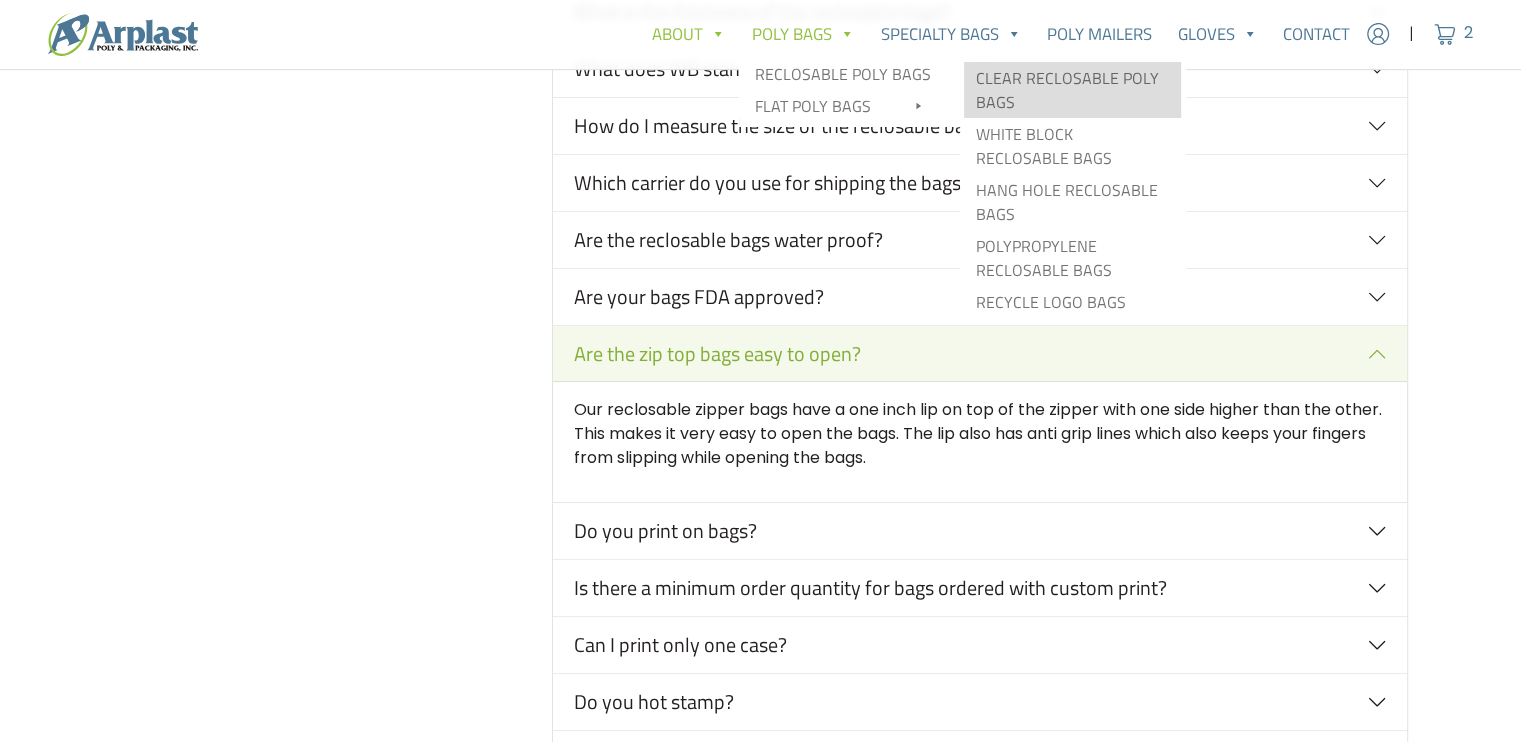 click on "Clear Reclosable Poly  Bags" at bounding box center (1072, 90) 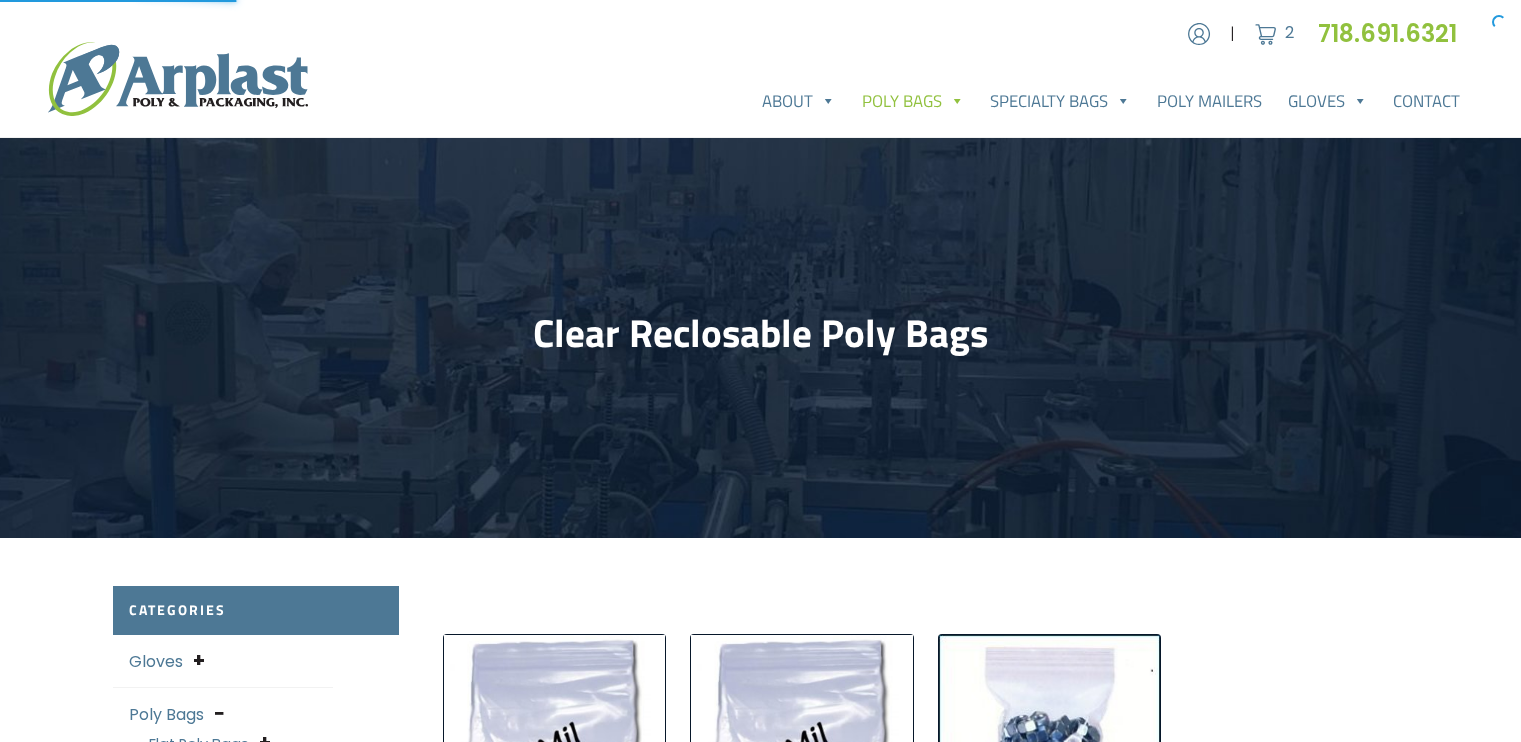 scroll, scrollTop: 0, scrollLeft: 0, axis: both 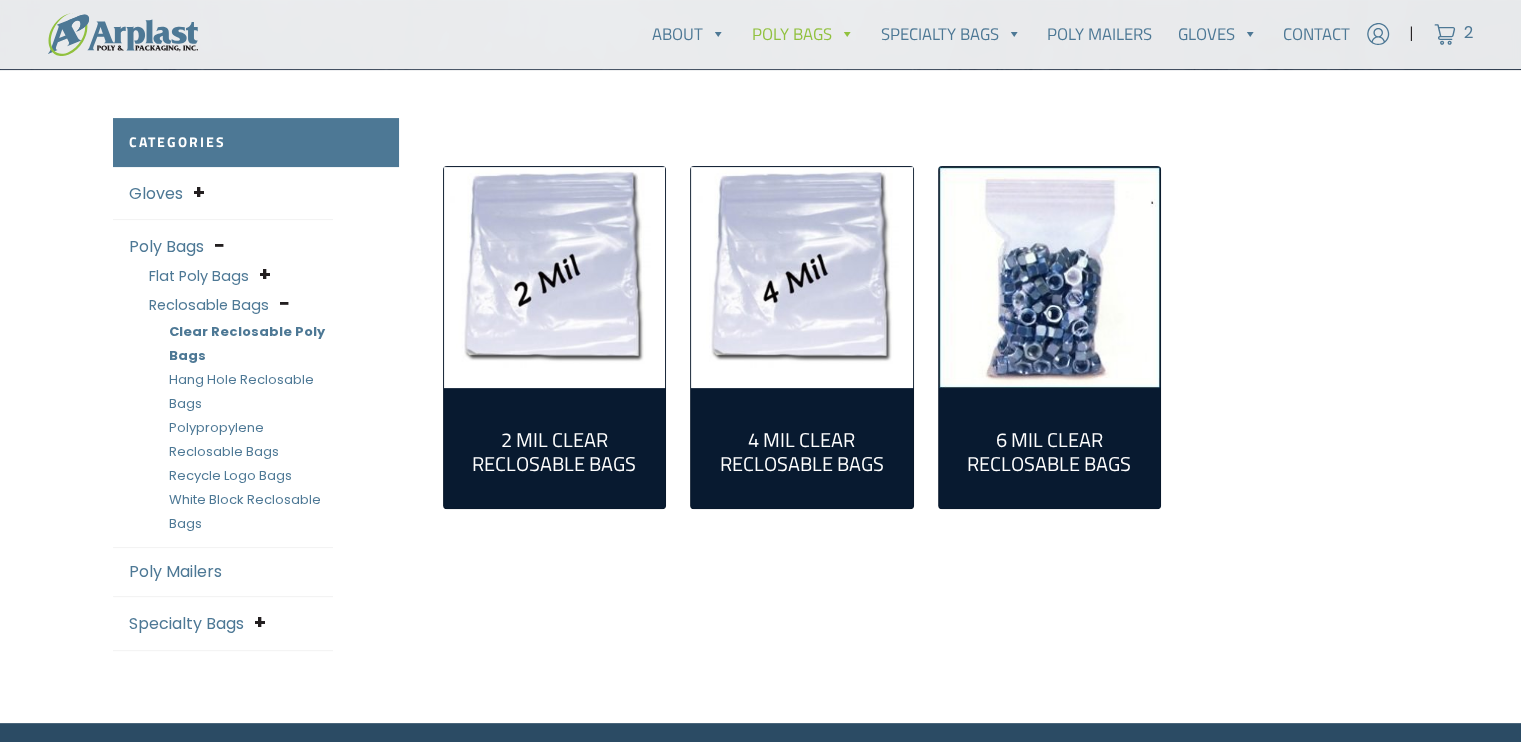 click on "Hang Hole Reclosable Bags" at bounding box center (241, 391) 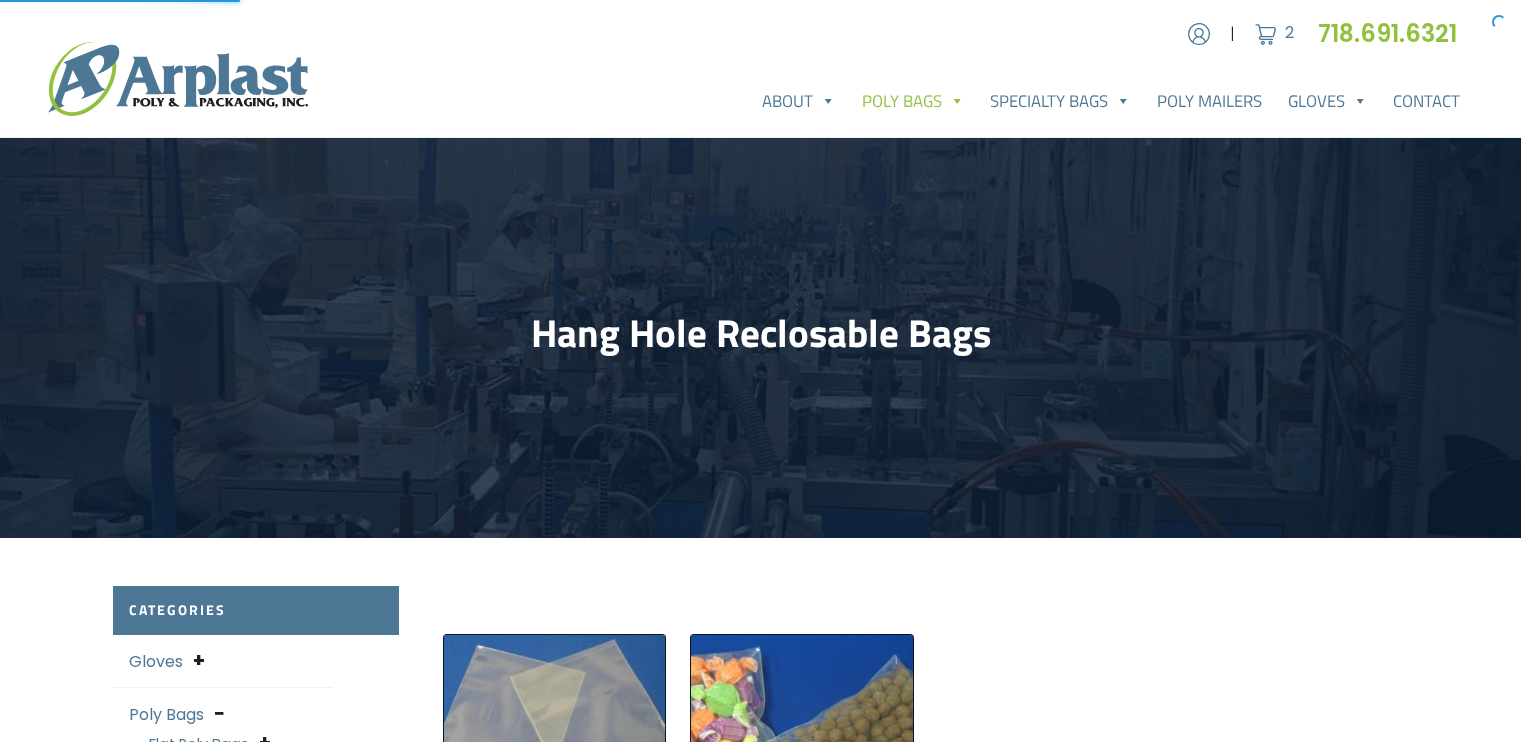 scroll, scrollTop: 0, scrollLeft: 0, axis: both 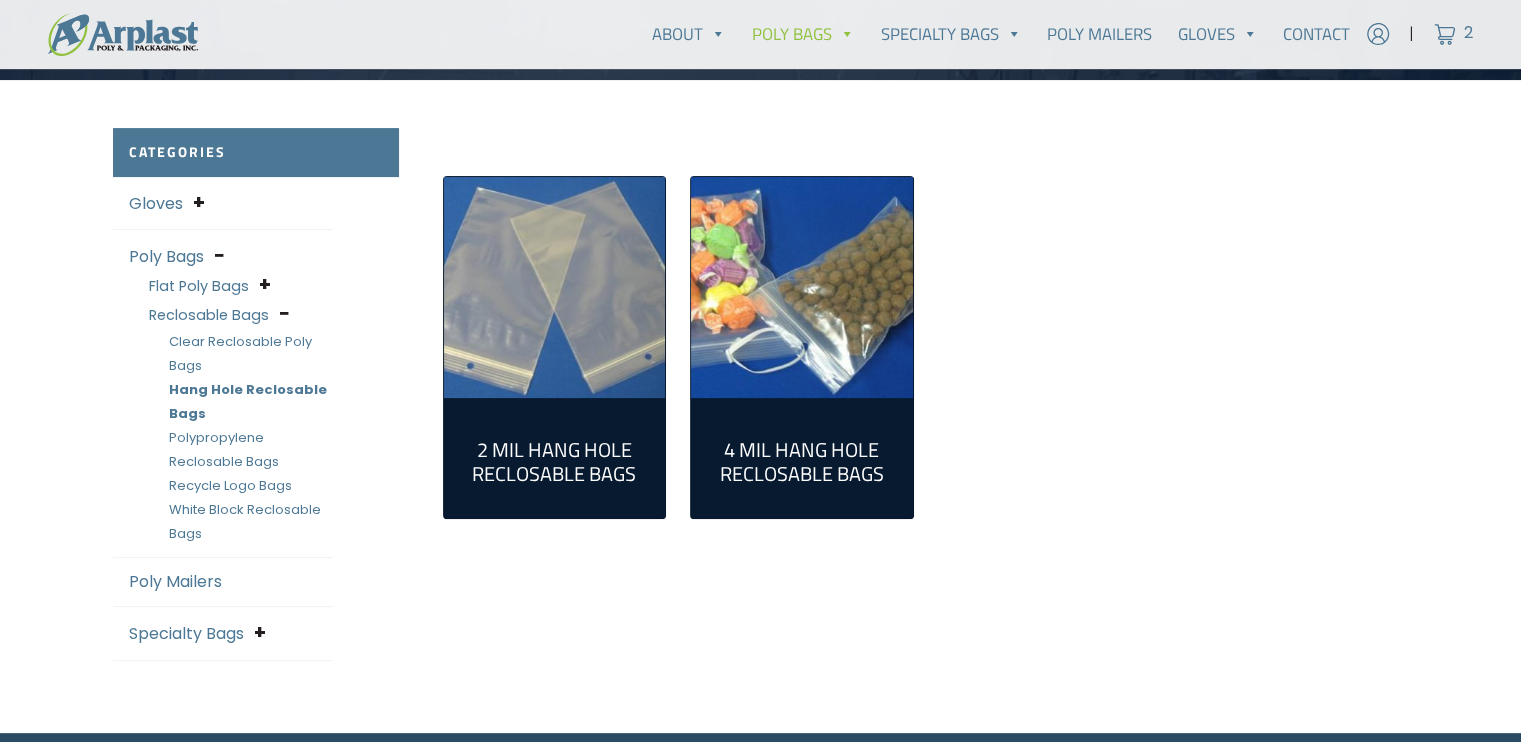 click on "Polypropylene Reclosable  Bags" at bounding box center [224, 449] 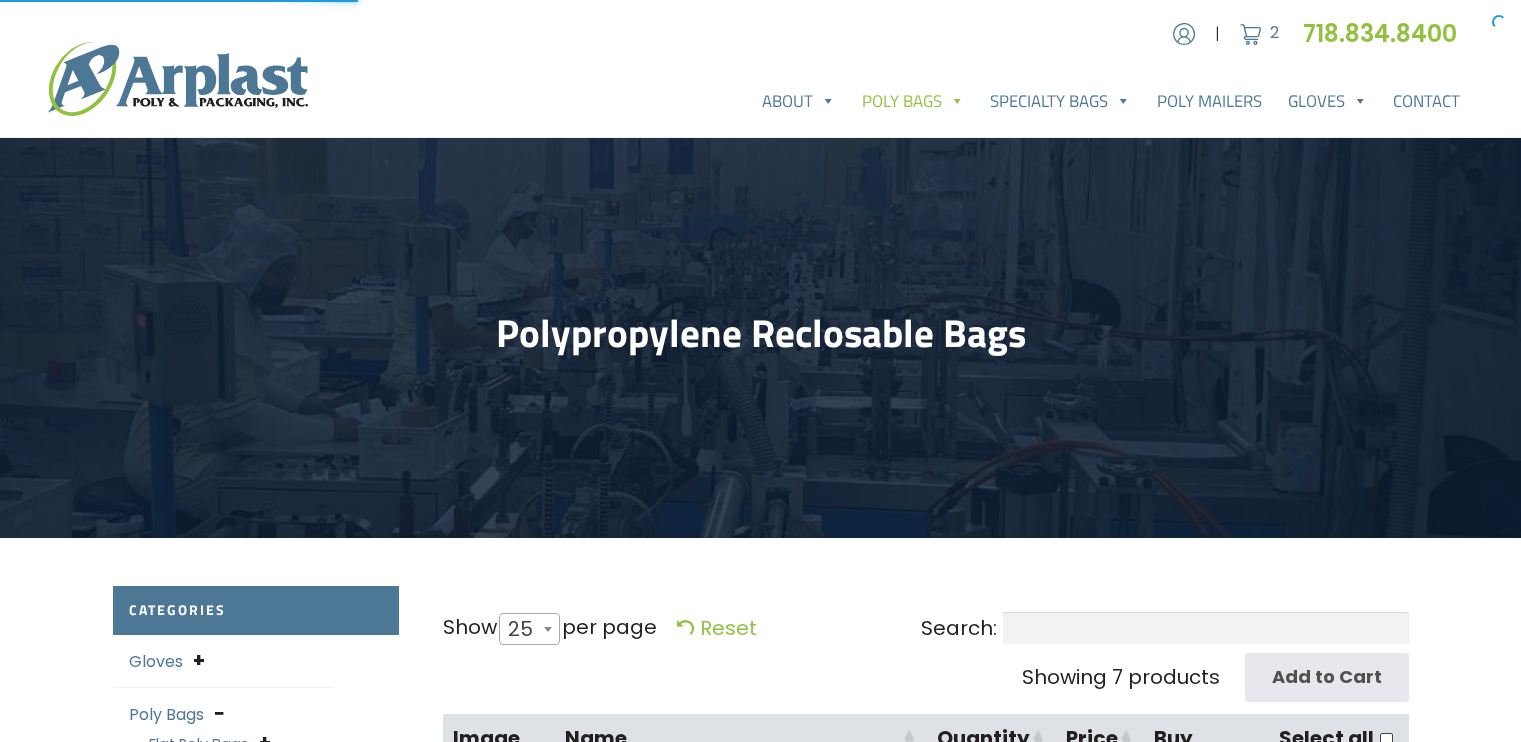 select on "25" 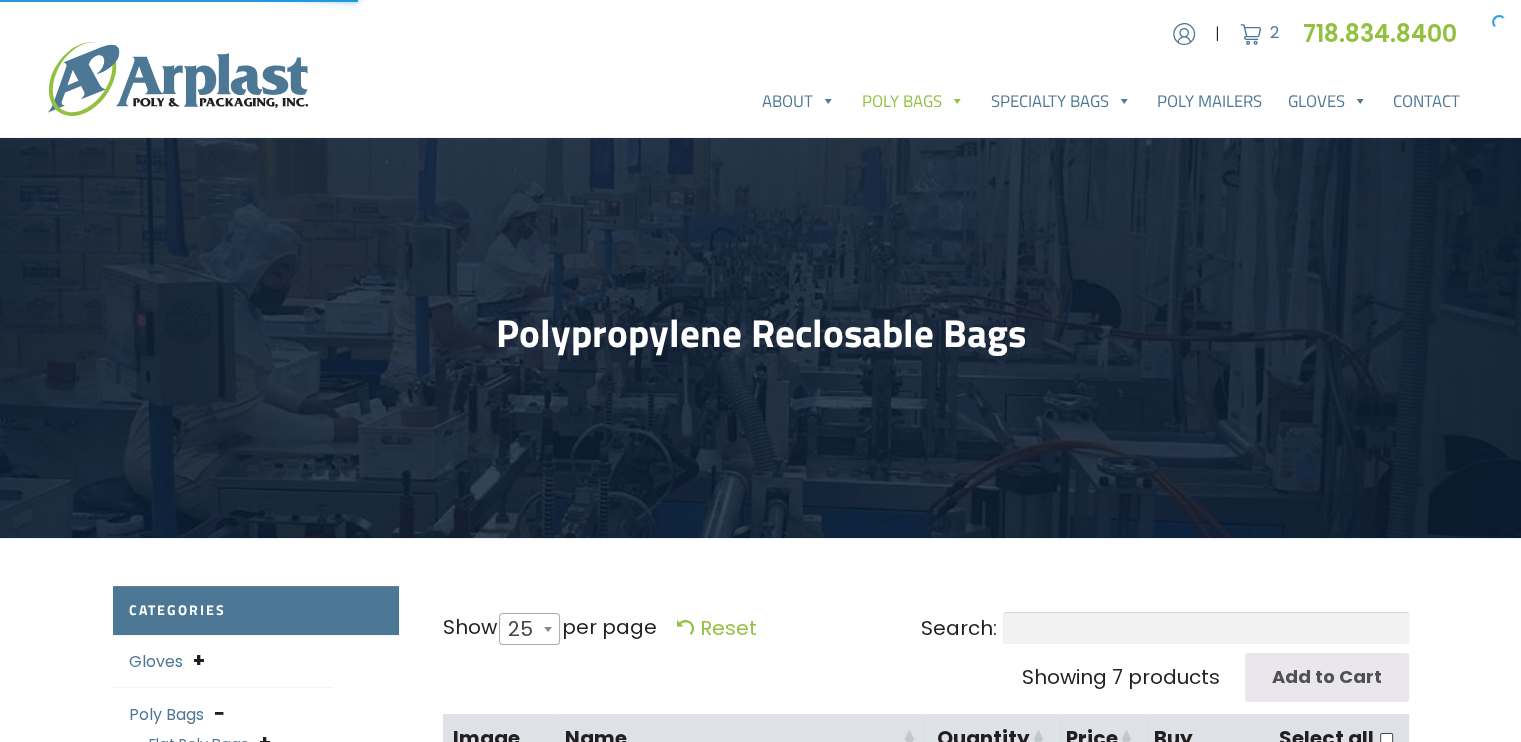 scroll, scrollTop: 0, scrollLeft: 0, axis: both 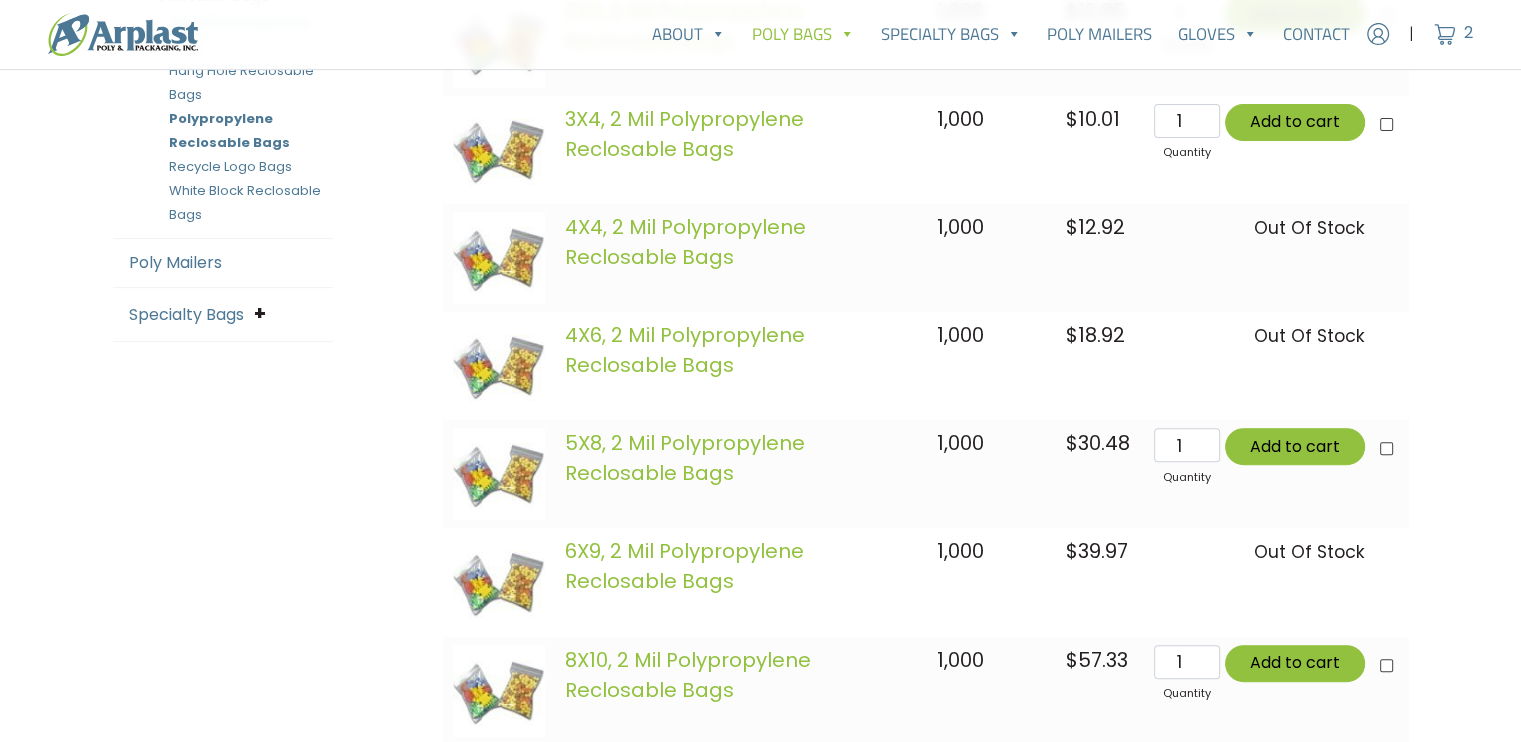 click on "Recycle Logo  Bags" at bounding box center [230, 166] 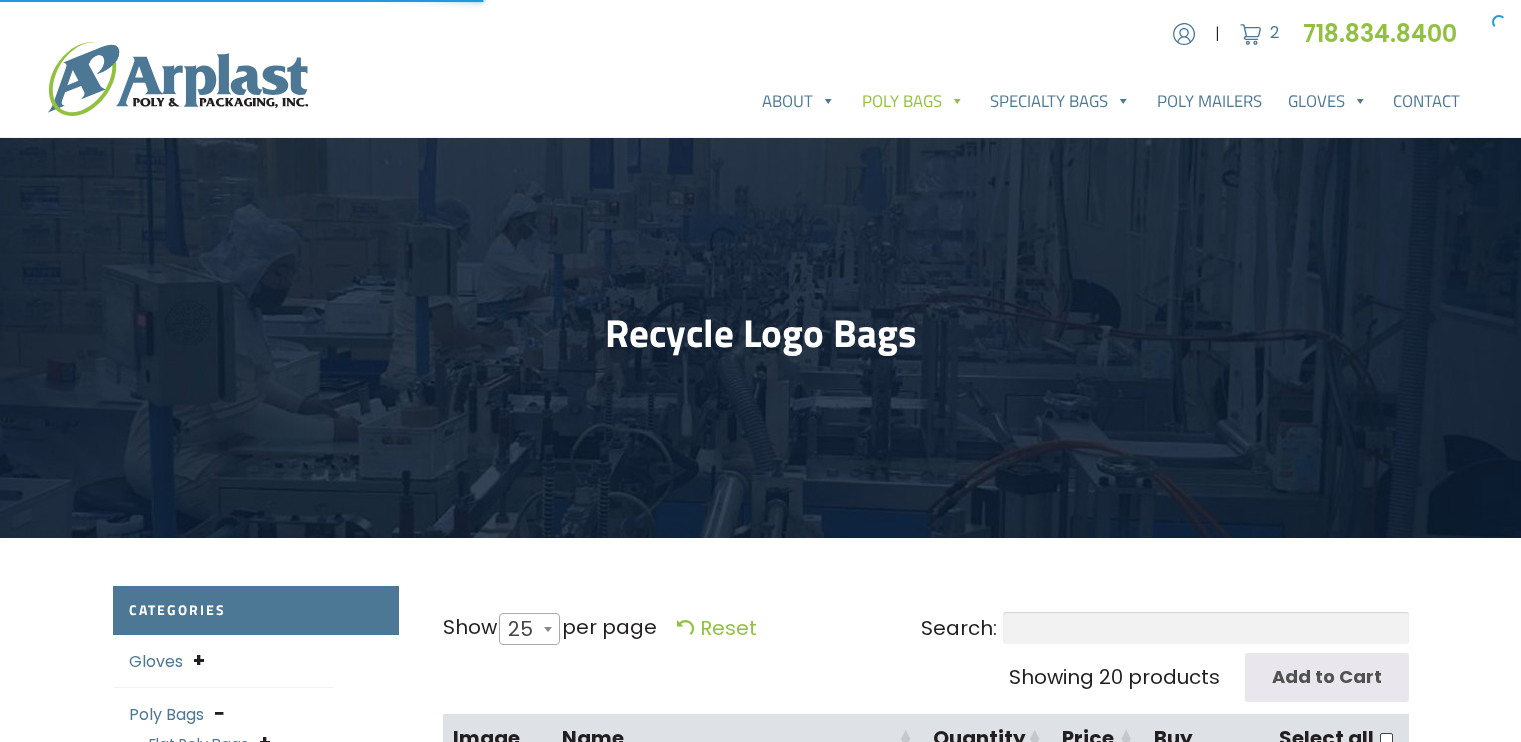select on "25" 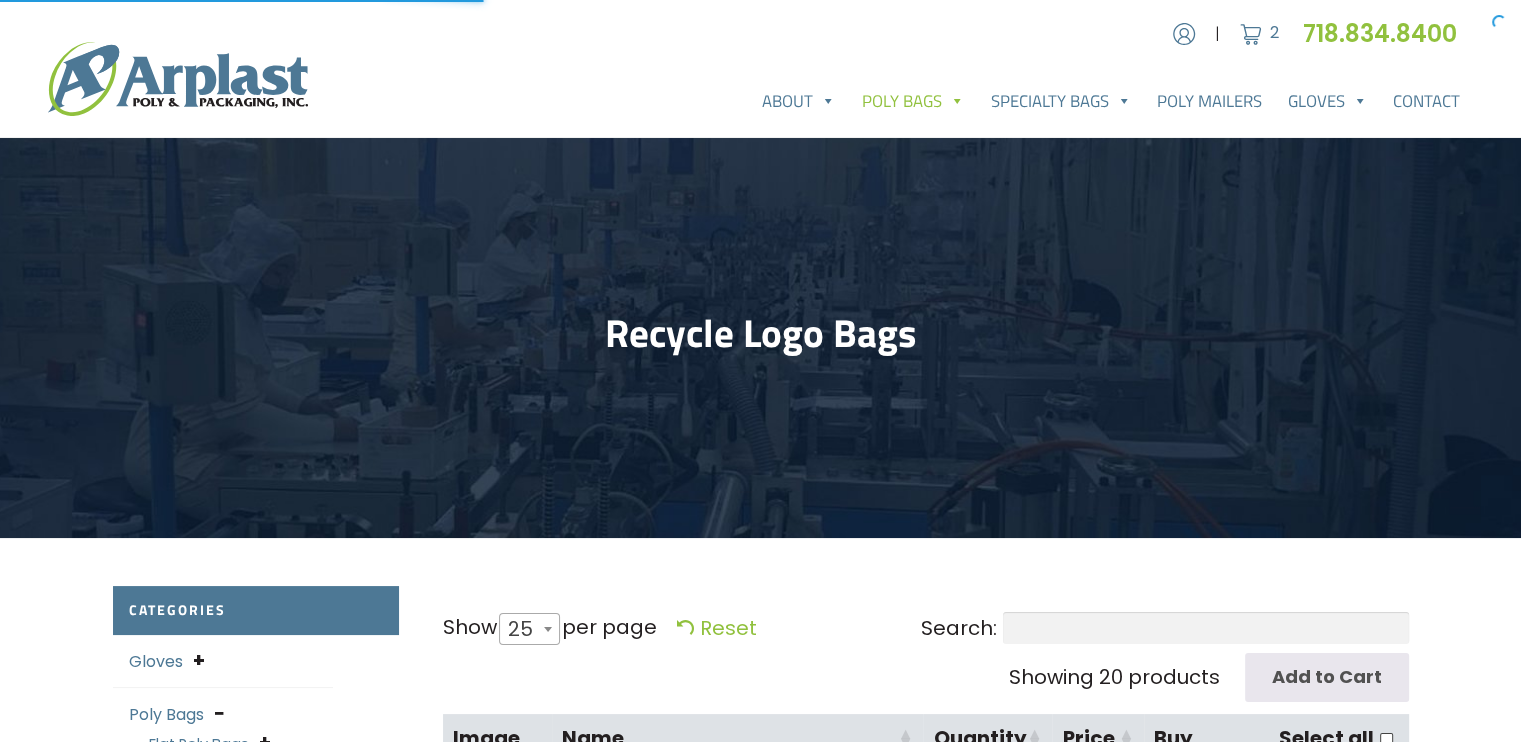 scroll, scrollTop: 0, scrollLeft: 0, axis: both 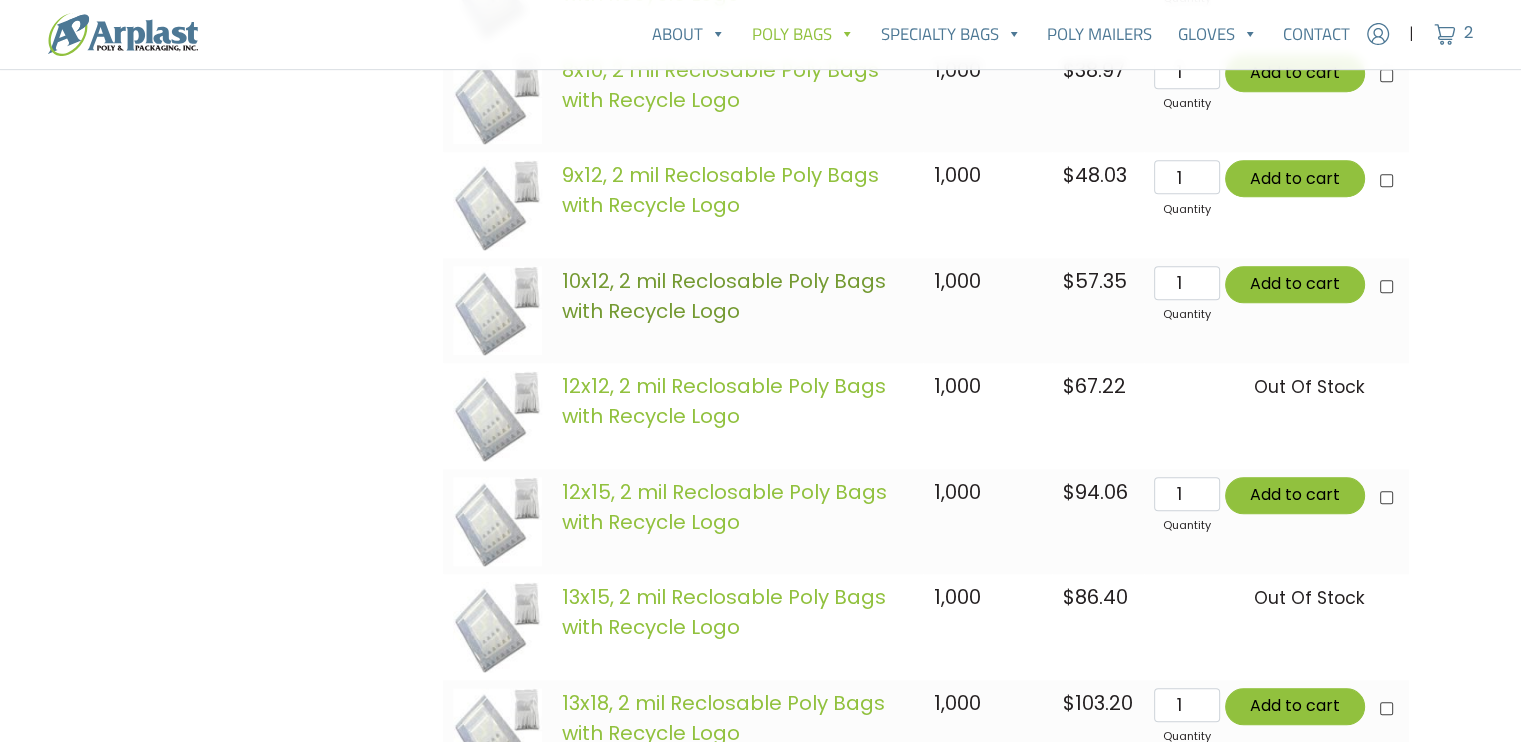 click on "10x12,  2 mil Reclosable Poly Bags with Recycle Logo" 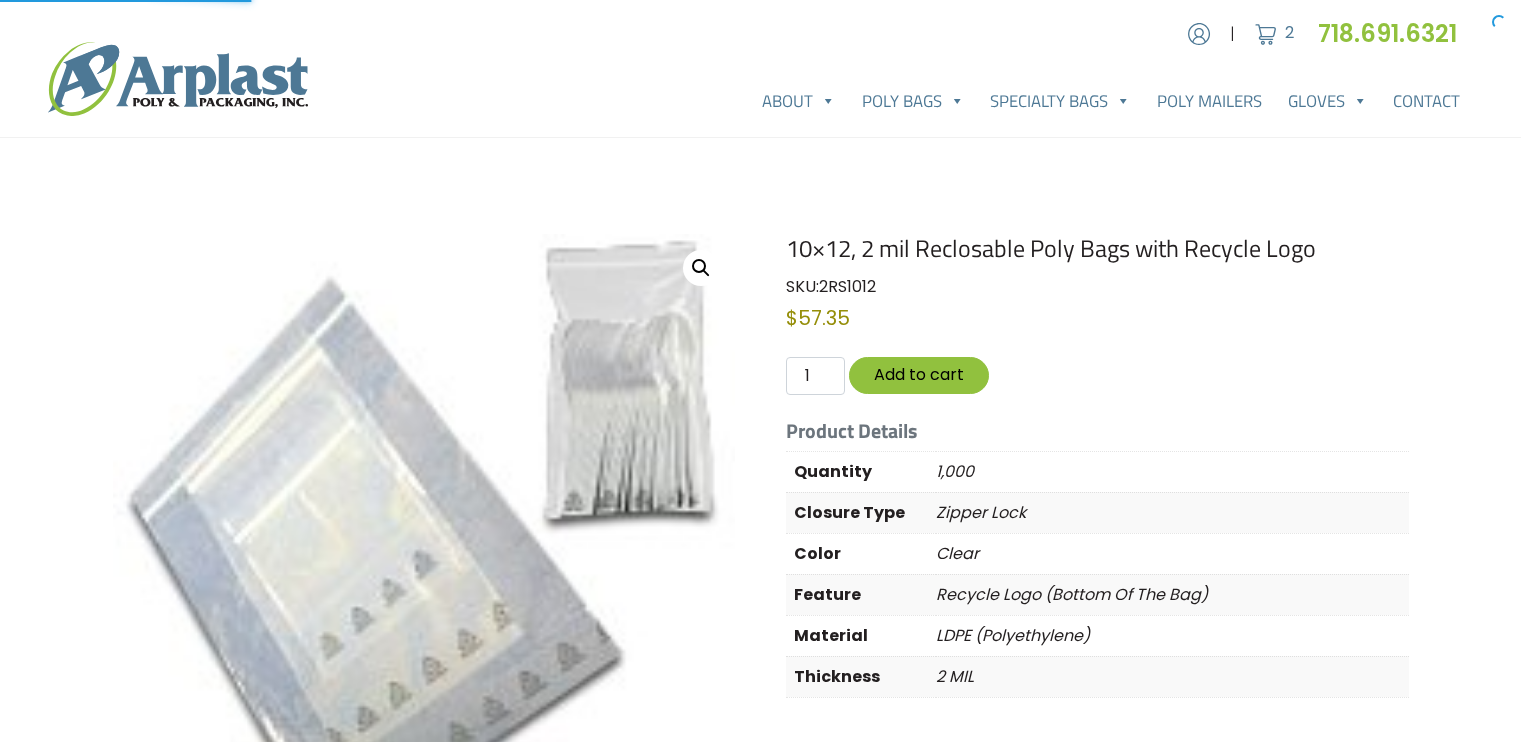 scroll, scrollTop: 0, scrollLeft: 0, axis: both 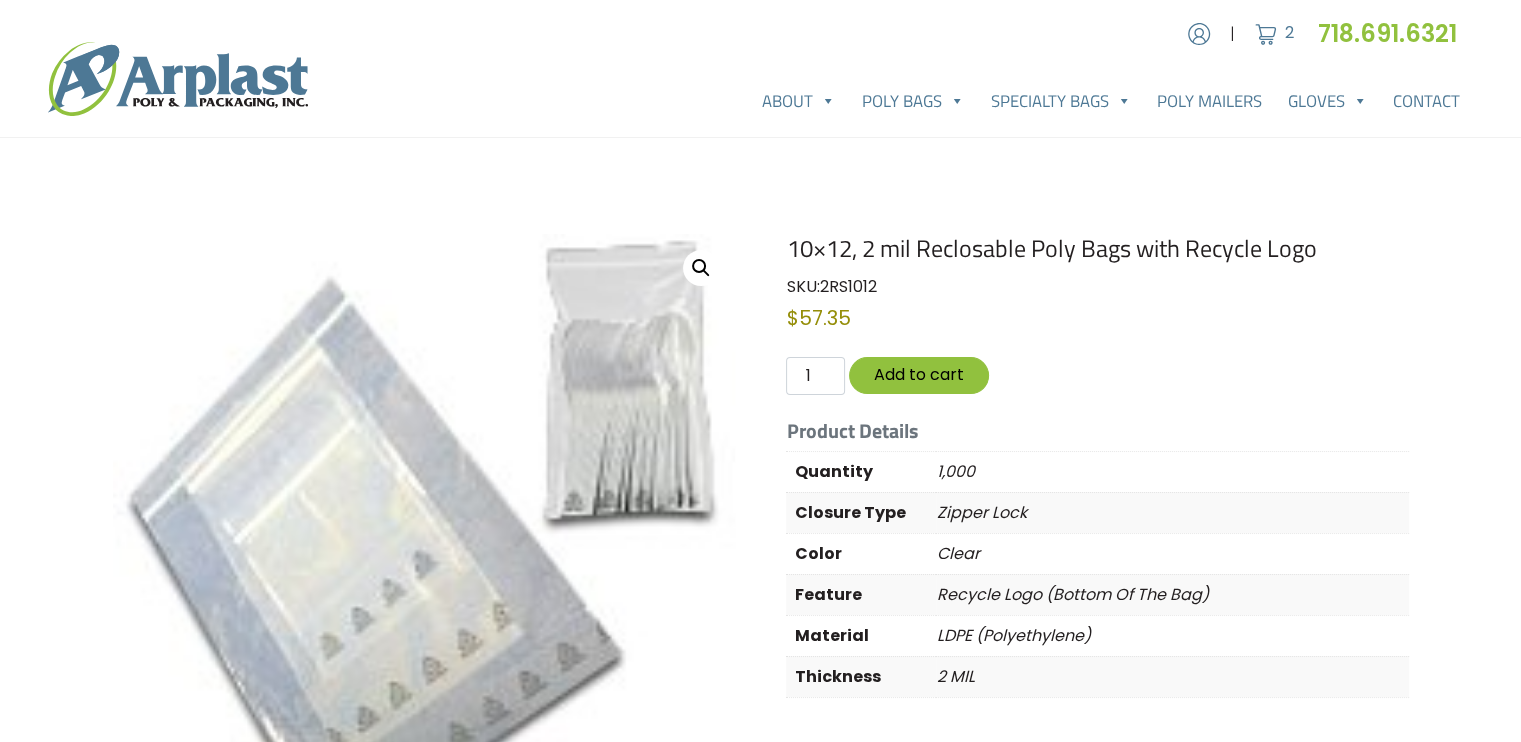 click at bounding box center [424, 545] 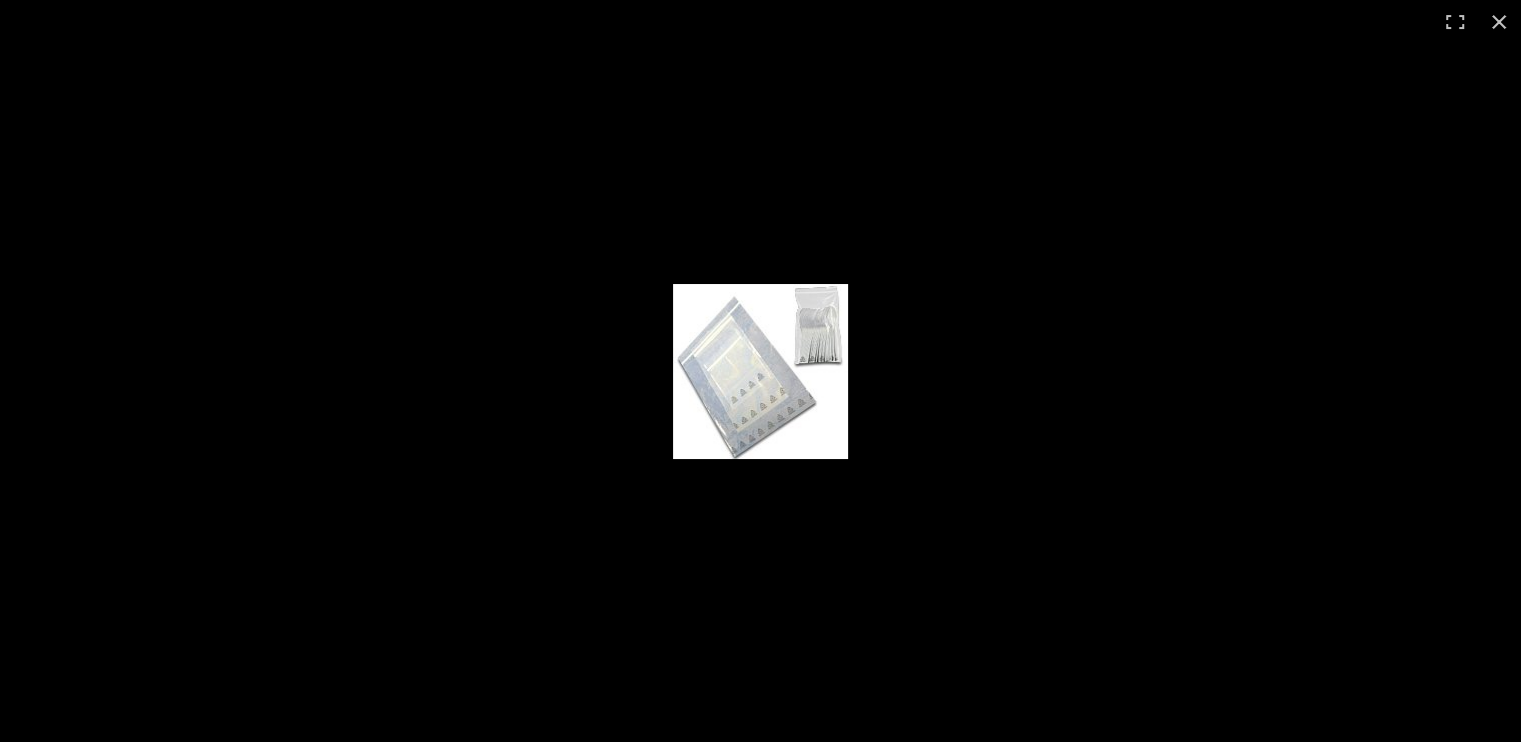click at bounding box center [760, 371] 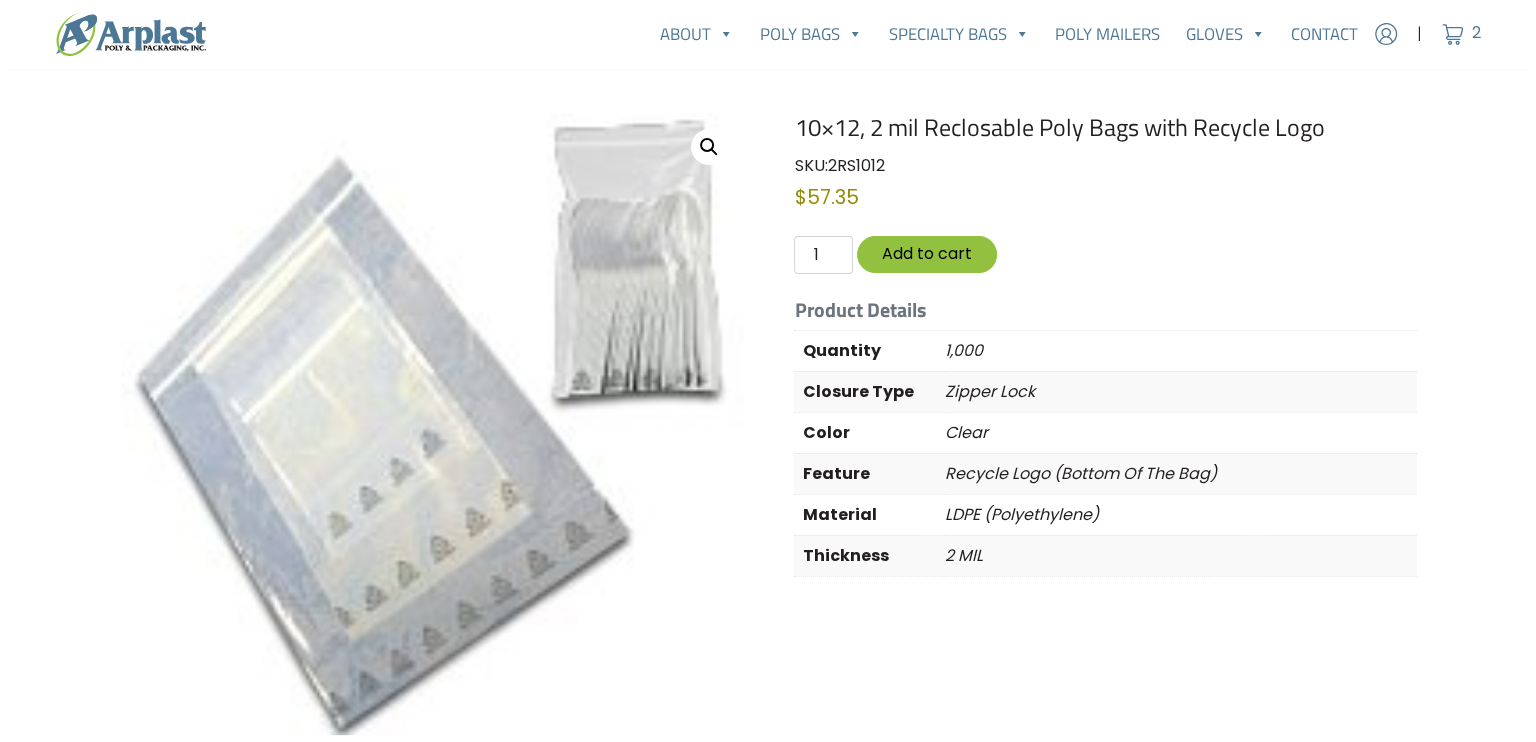 scroll, scrollTop: 132, scrollLeft: 0, axis: vertical 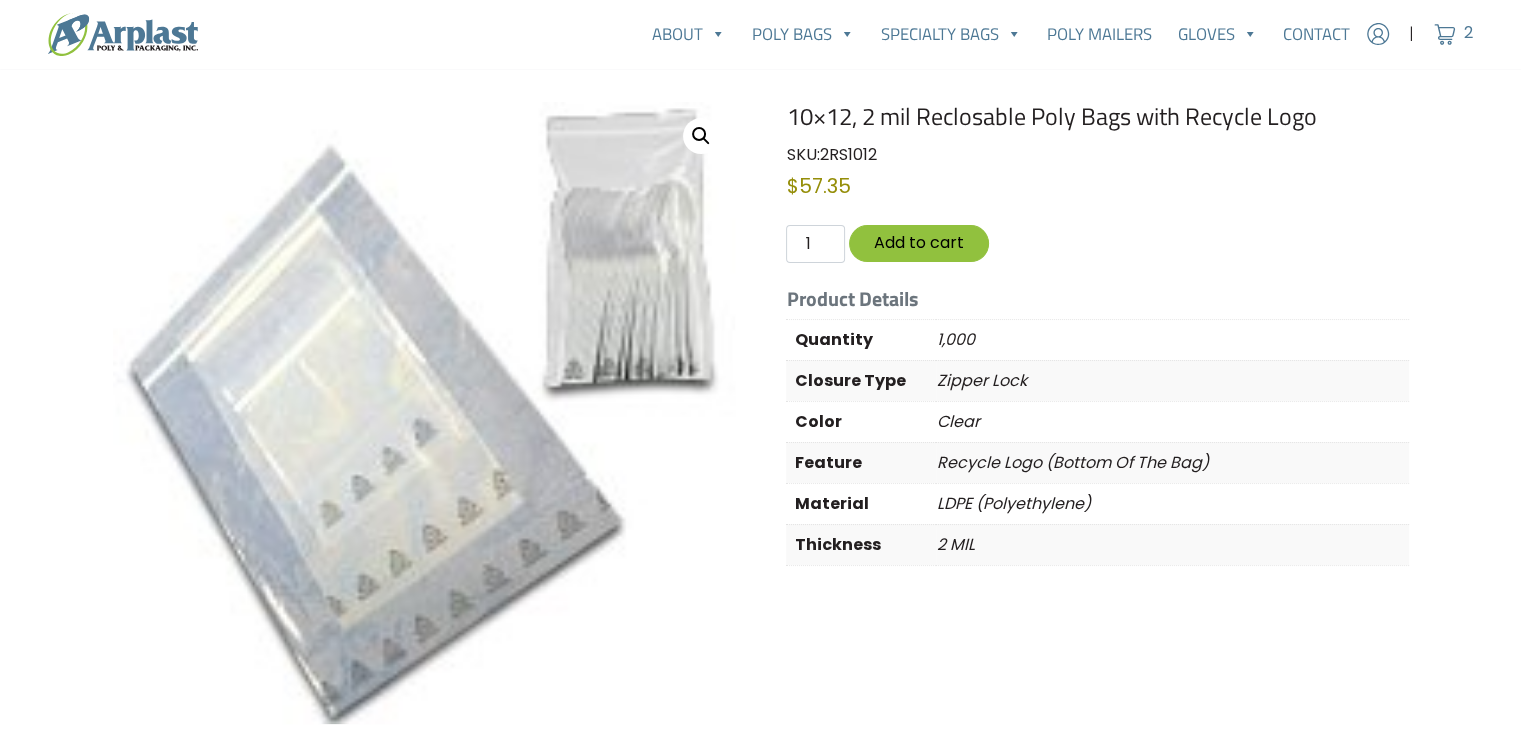 click at bounding box center [424, 413] 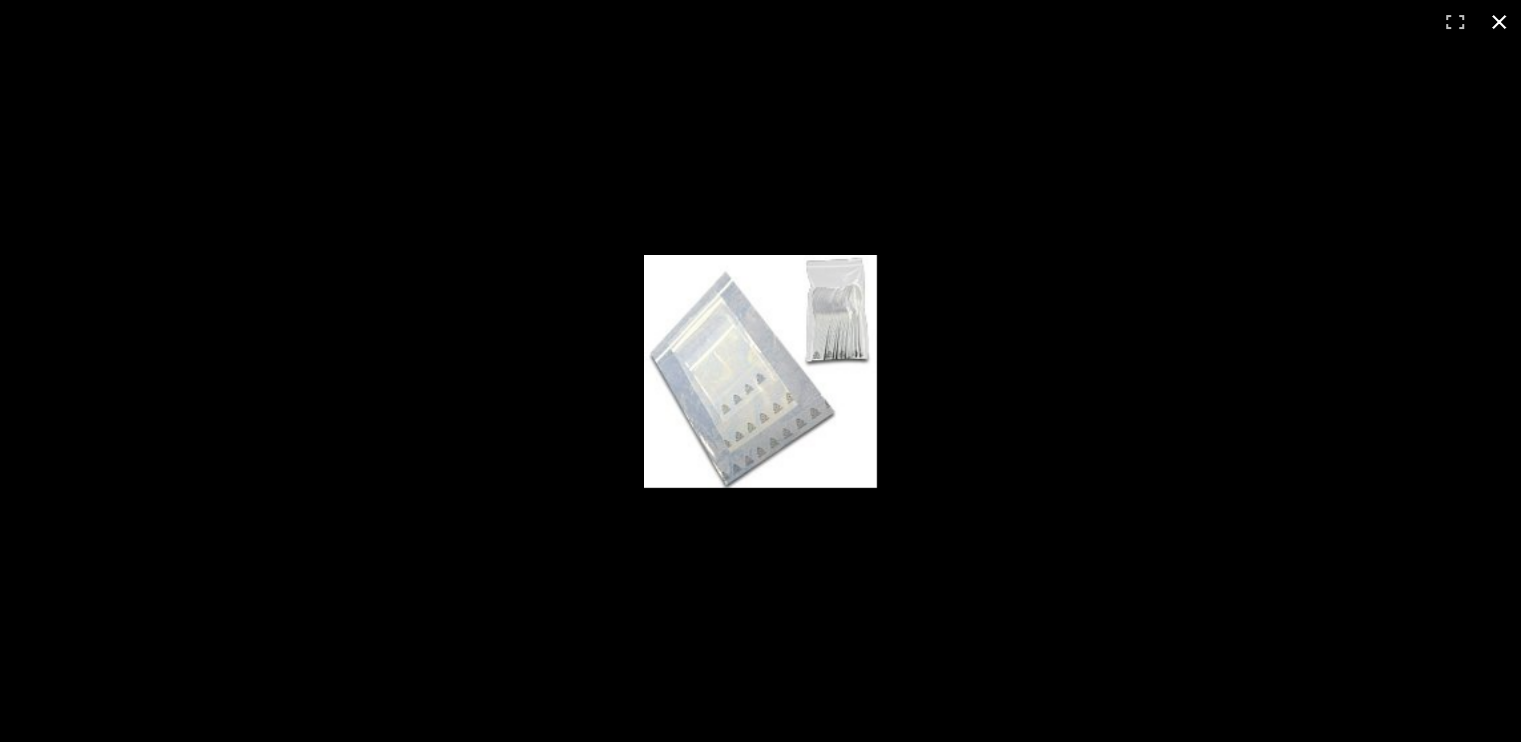 click at bounding box center [1499, 22] 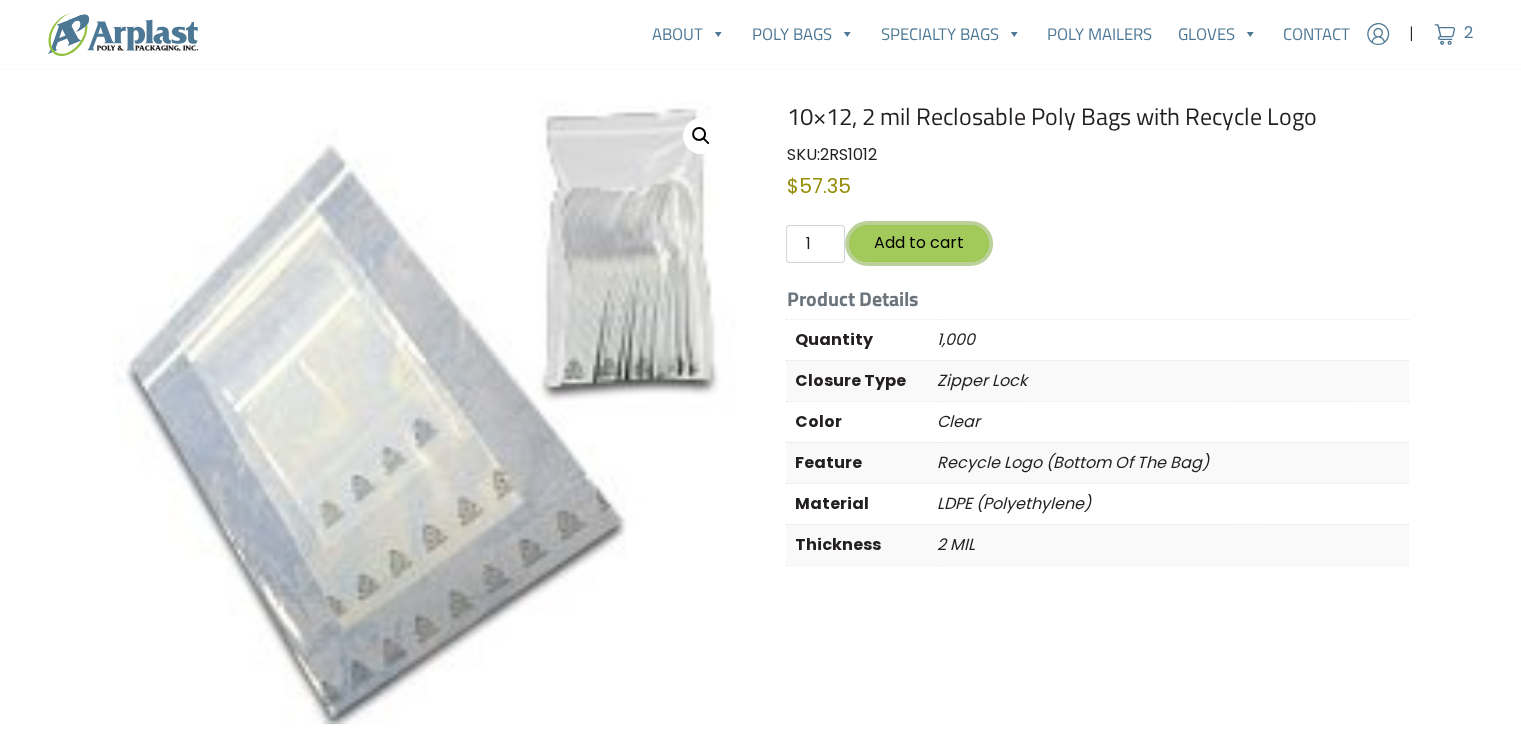 click on "Add to cart" at bounding box center (919, 243) 